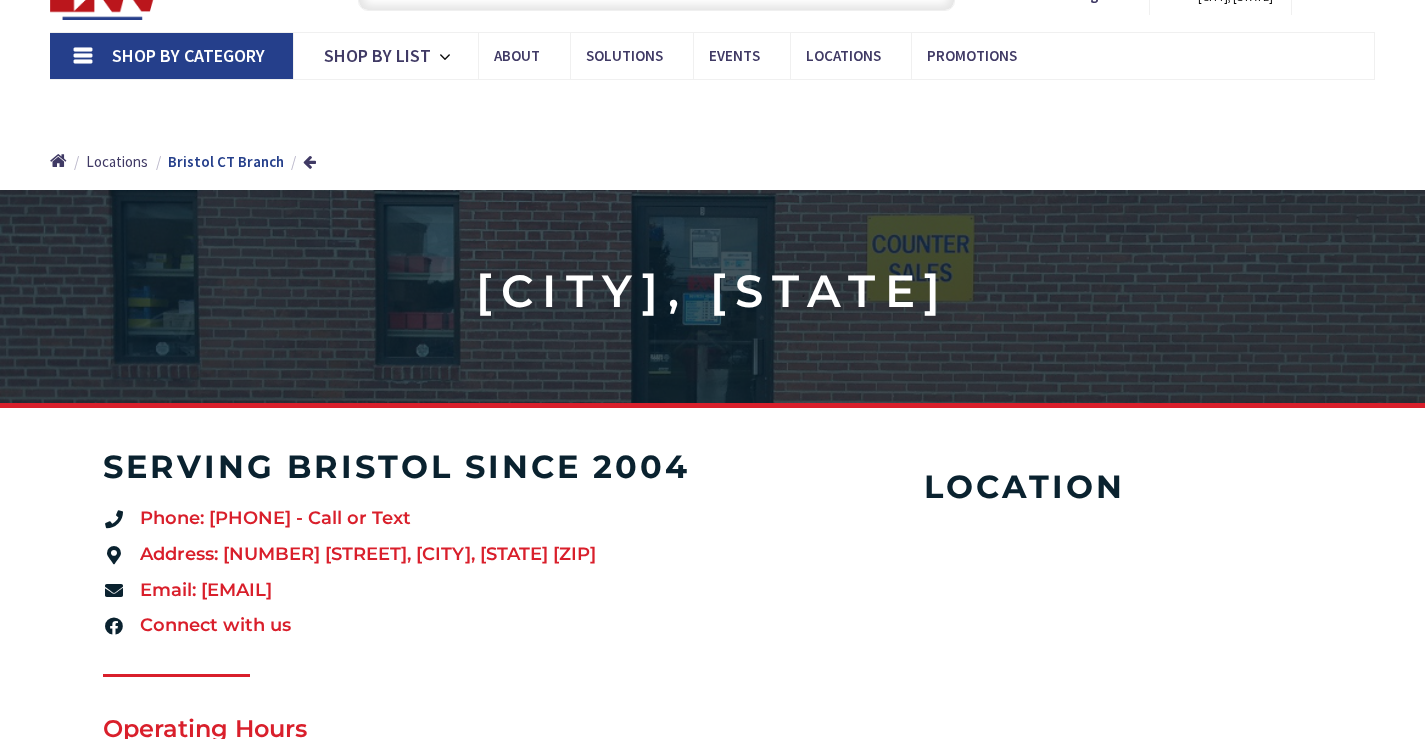scroll, scrollTop: 100, scrollLeft: 0, axis: vertical 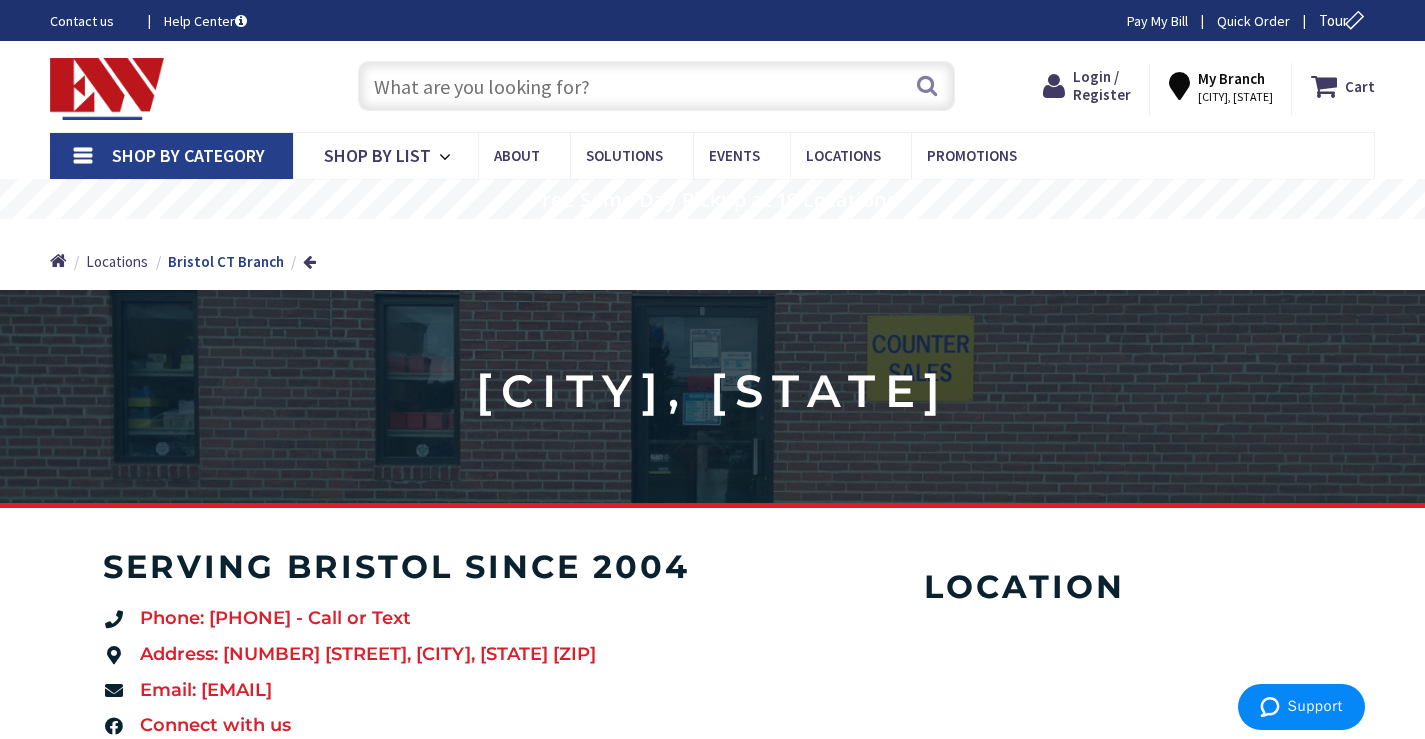 click on "Shop By Category" at bounding box center (171, 156) 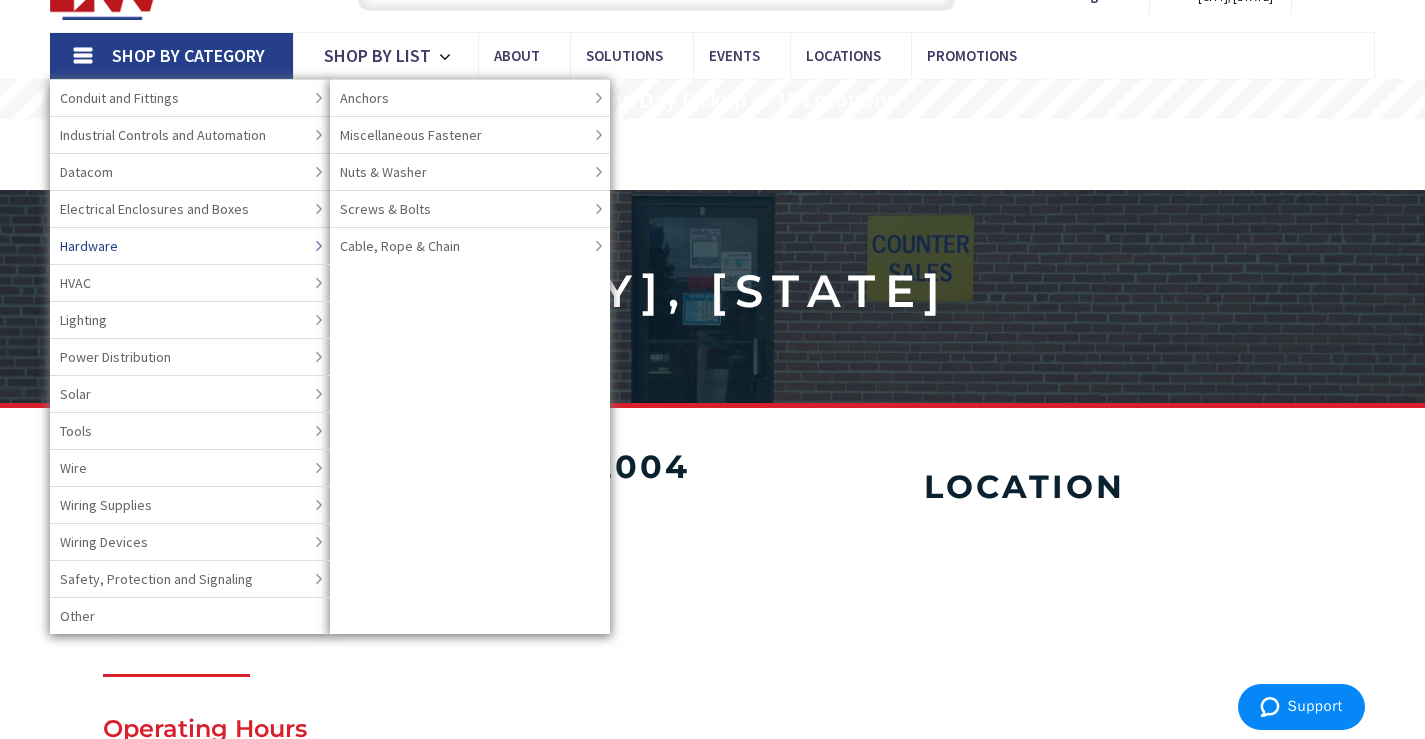 scroll, scrollTop: 0, scrollLeft: 0, axis: both 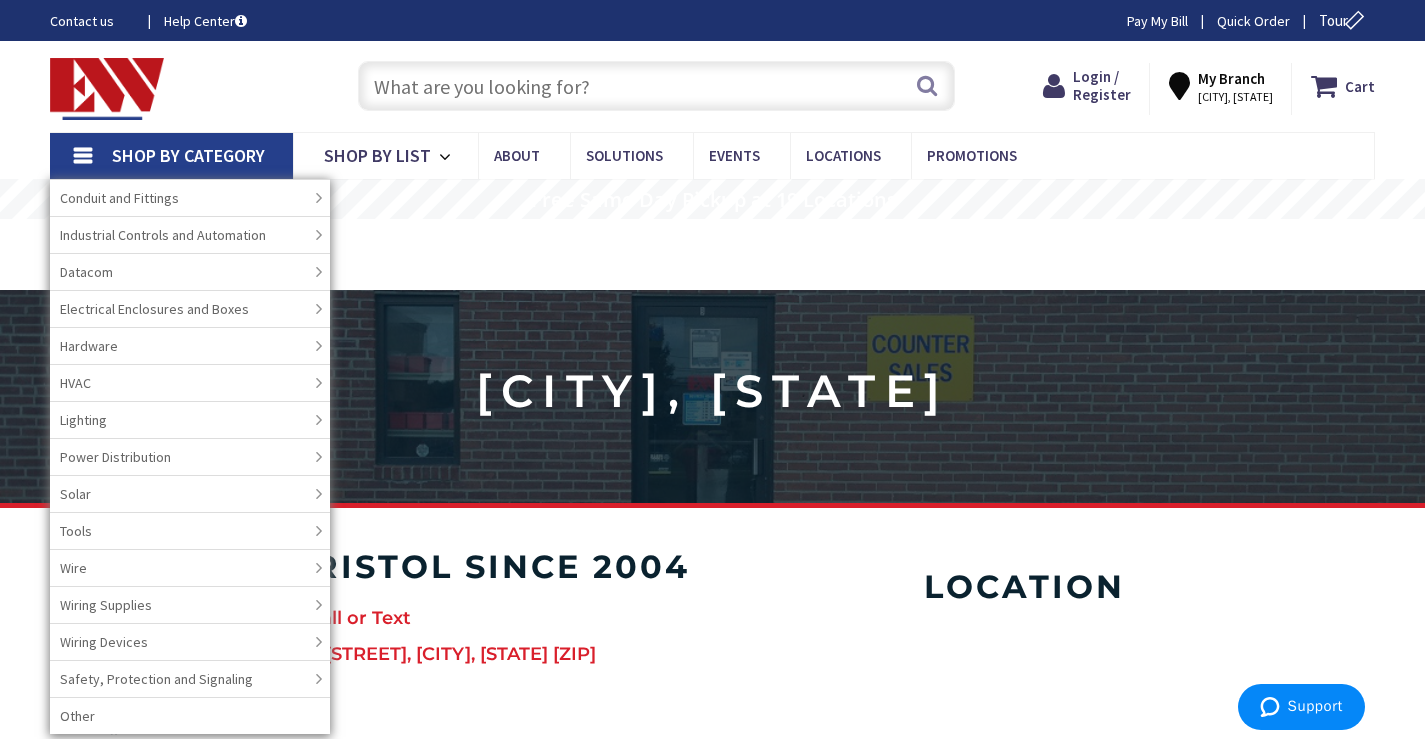 click on "Shop By Category" at bounding box center (171, 156) 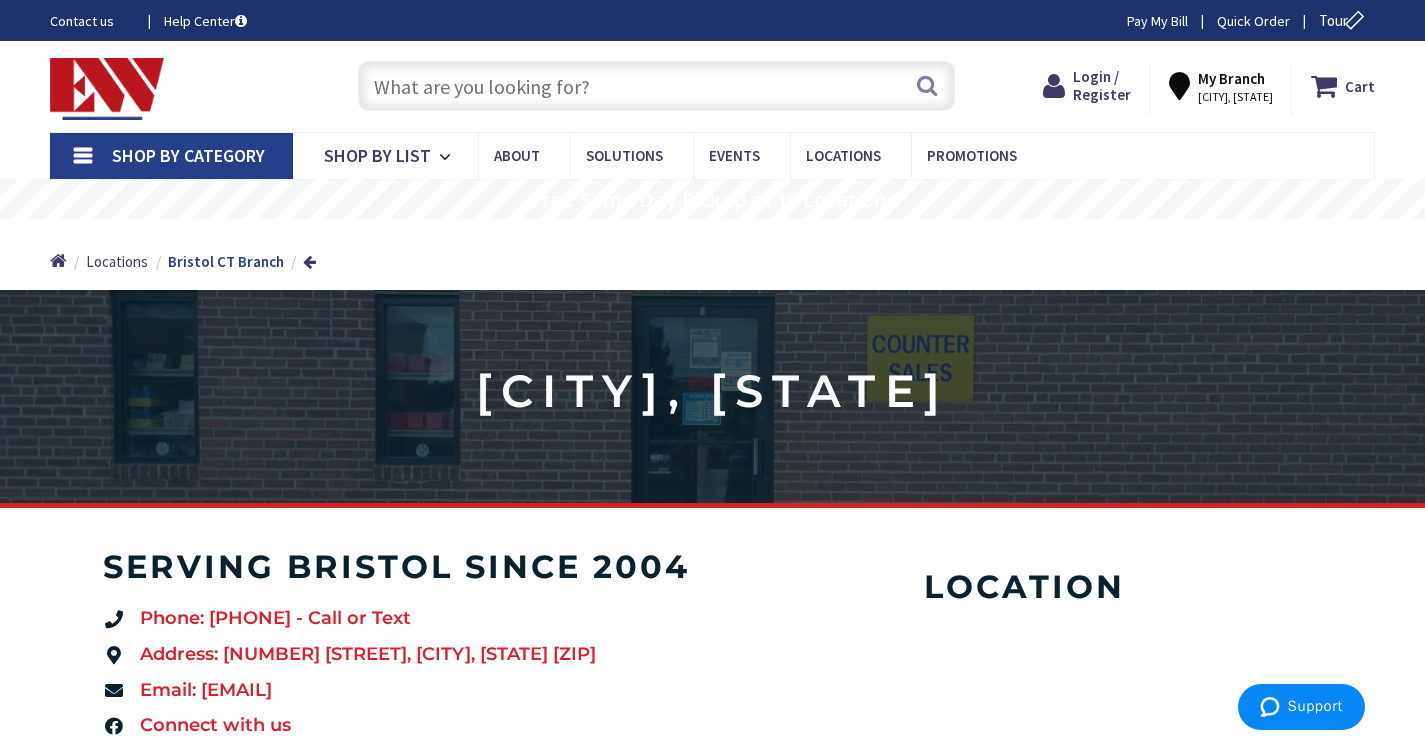 click on "Shop By Category" at bounding box center (171, 156) 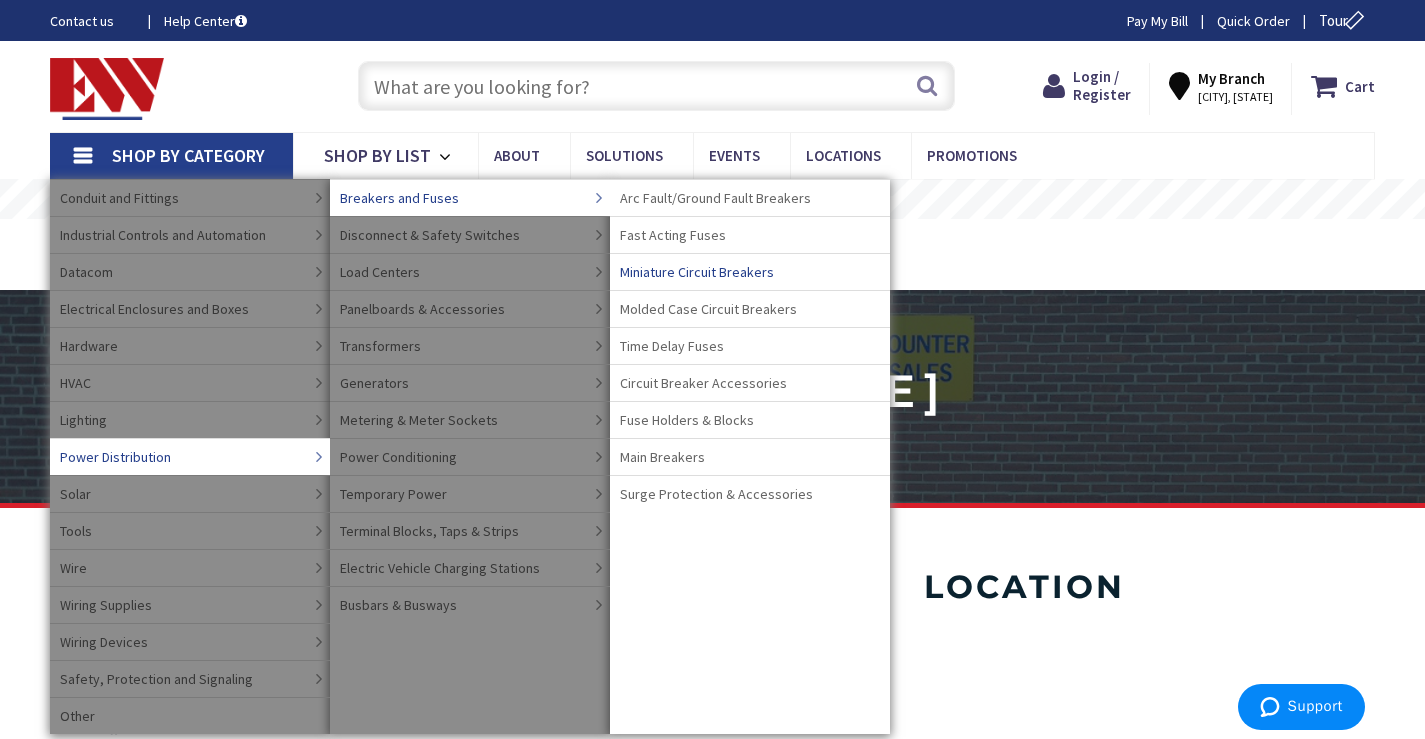 click on "Miniature Circuit Breakers" at bounding box center (697, 272) 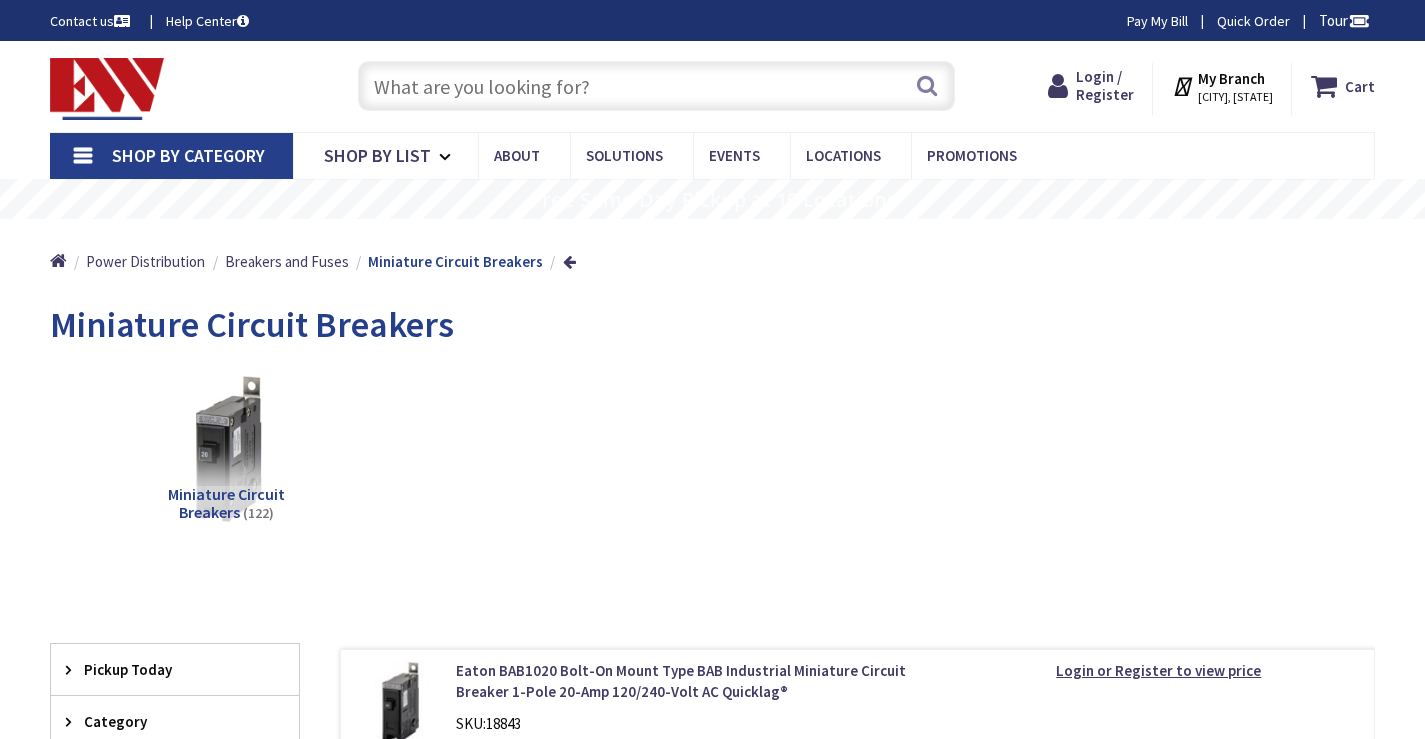 scroll, scrollTop: 0, scrollLeft: 0, axis: both 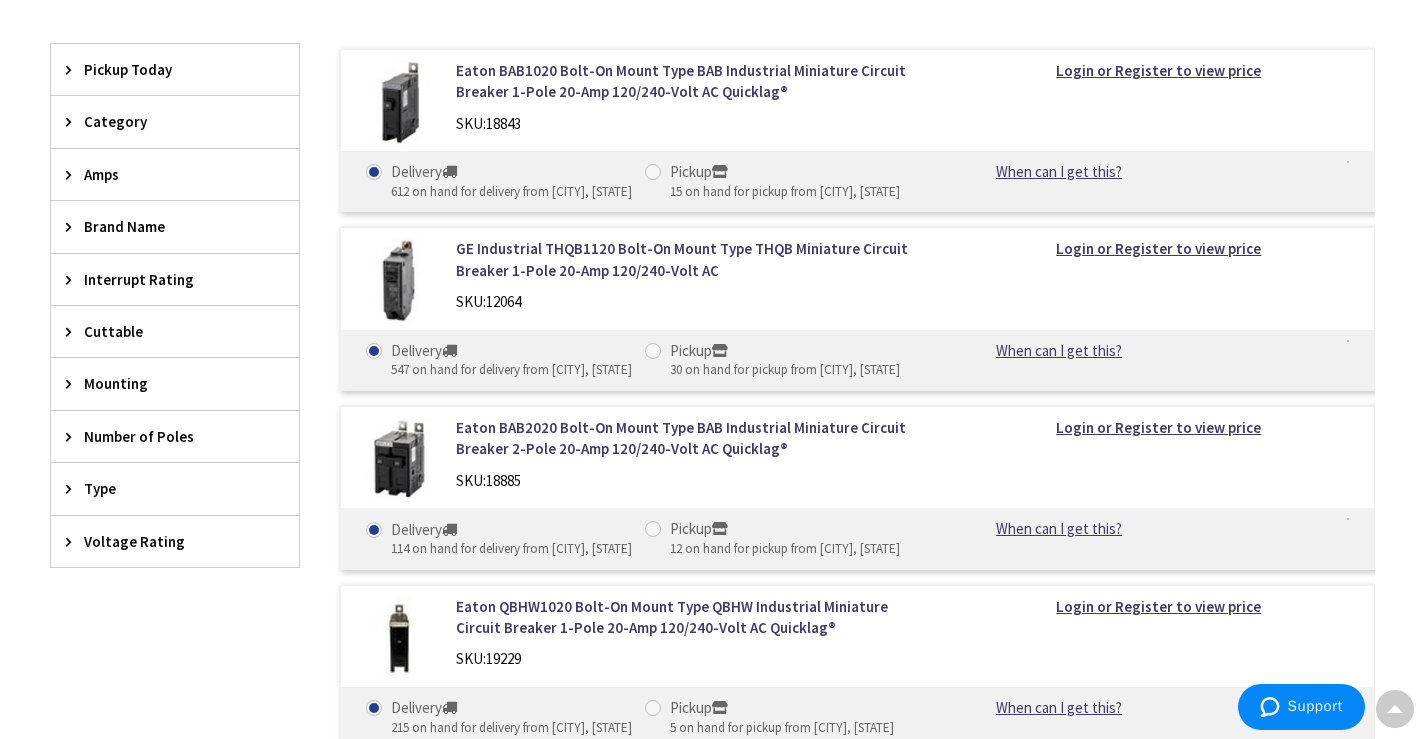 click on "Brand Name" at bounding box center [165, 226] 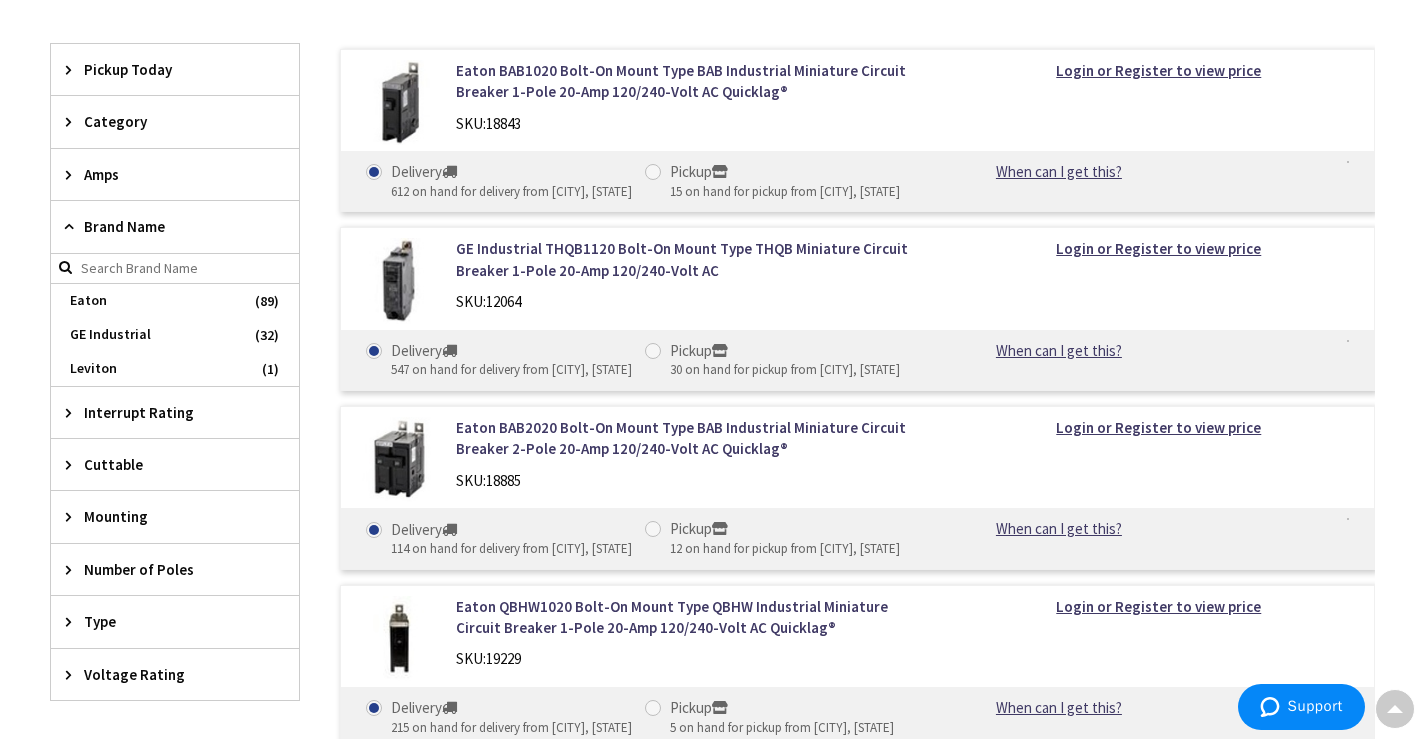 click at bounding box center (175, 269) 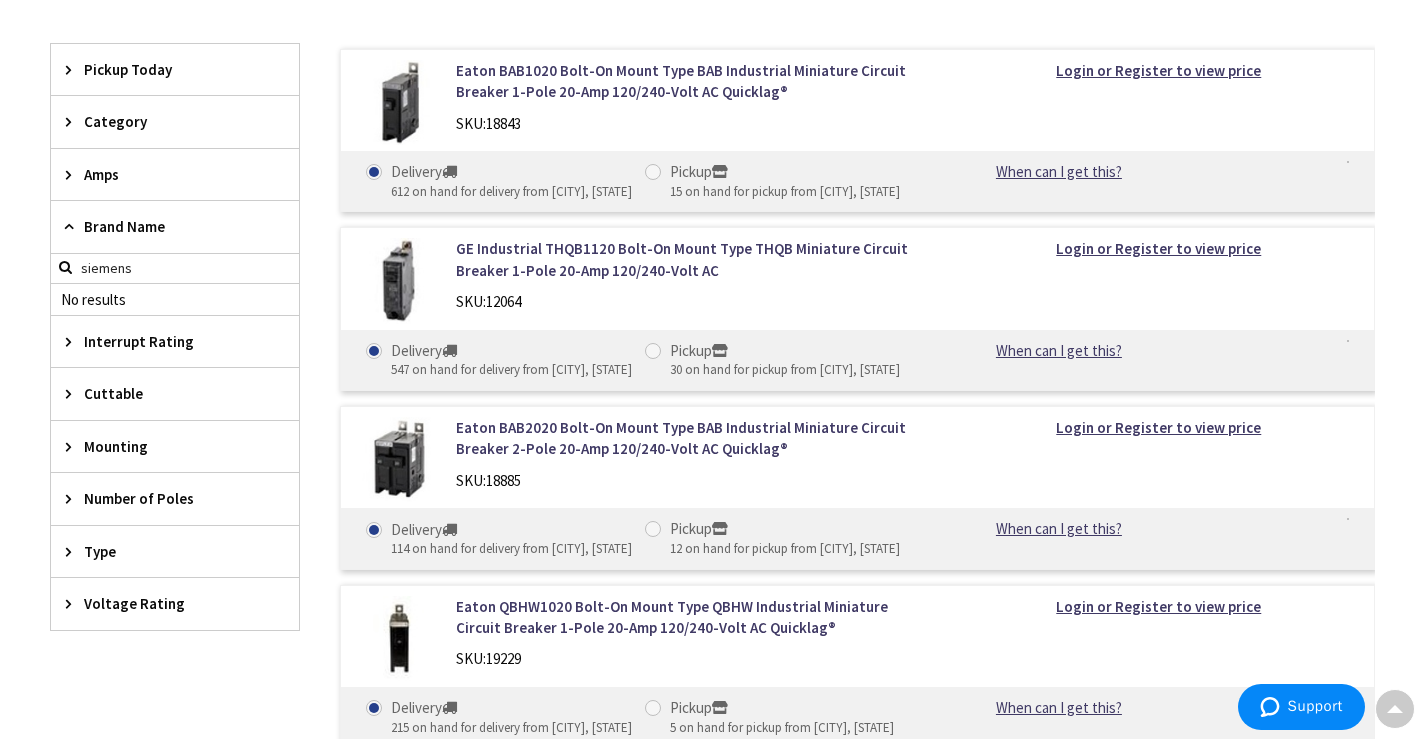 type on "siemens" 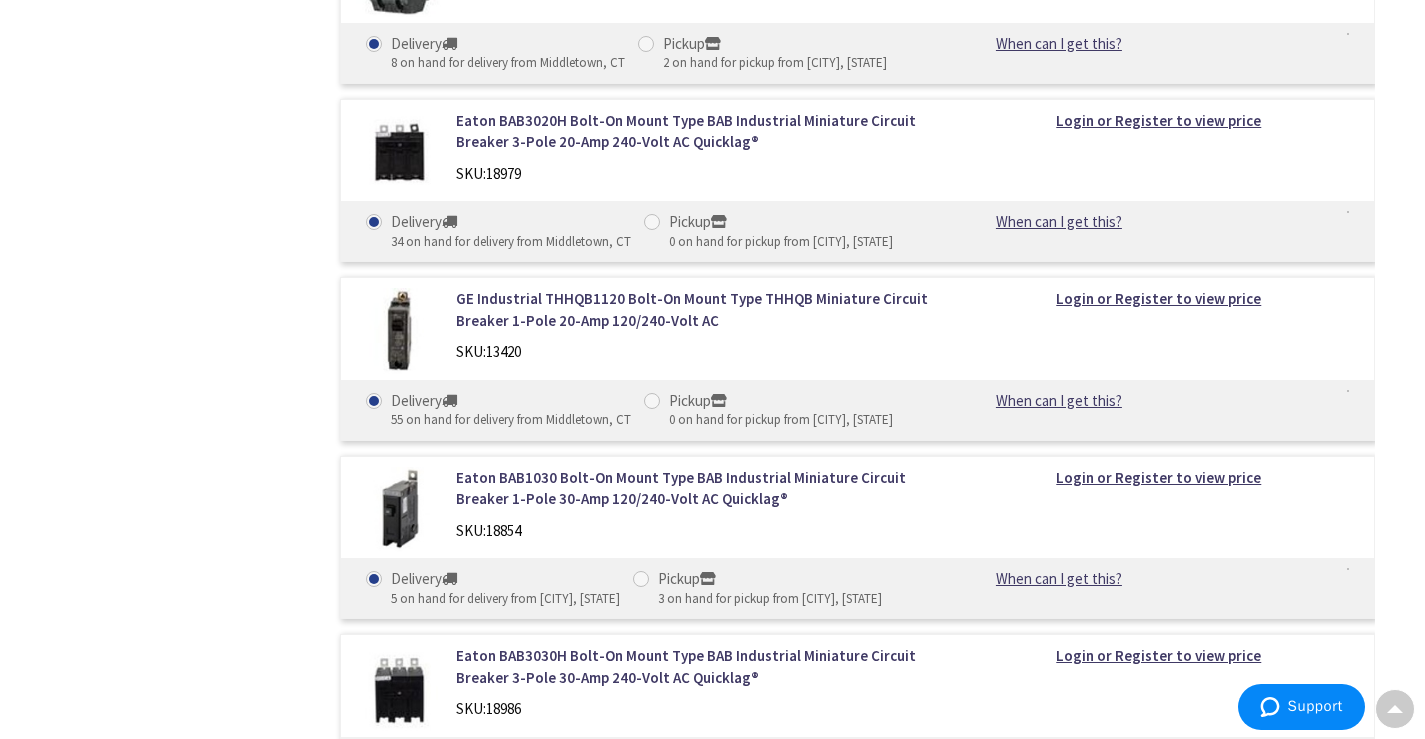 scroll, scrollTop: 2000, scrollLeft: 0, axis: vertical 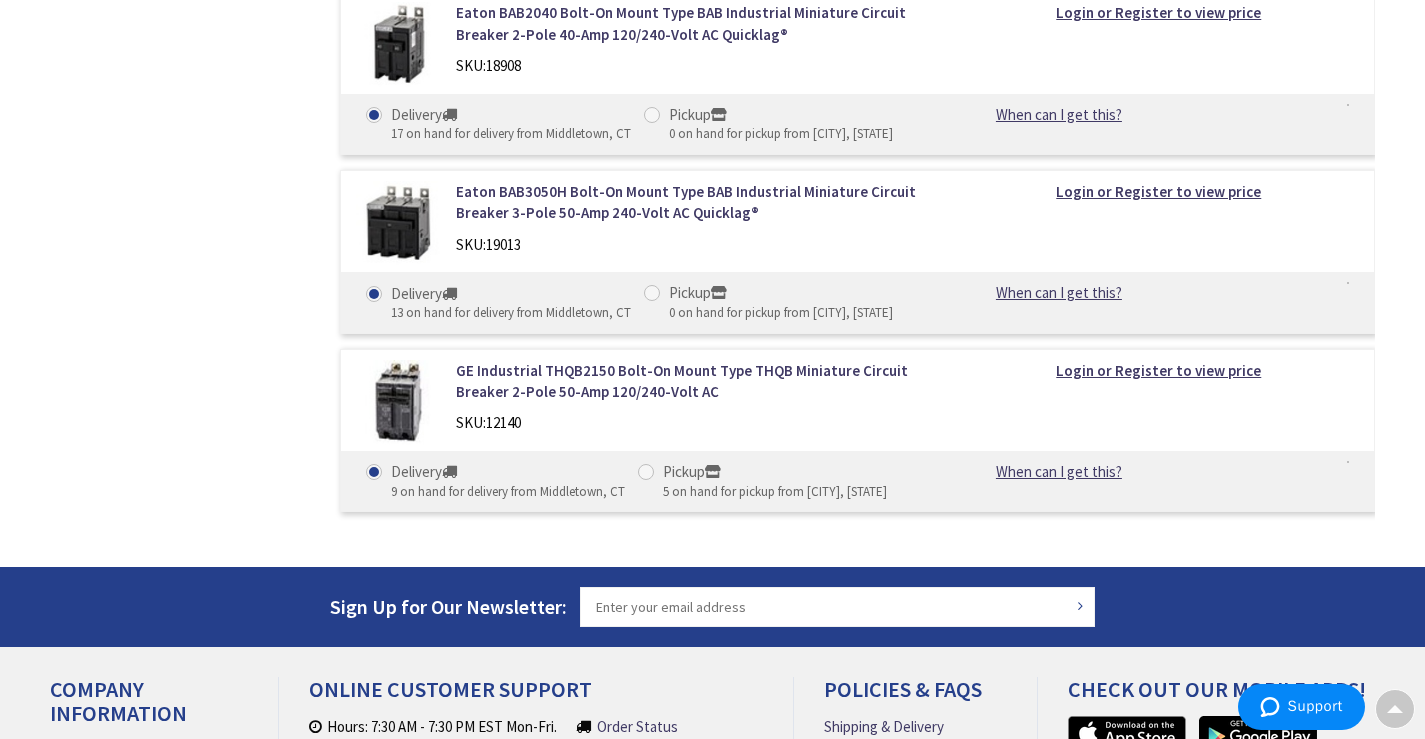 type 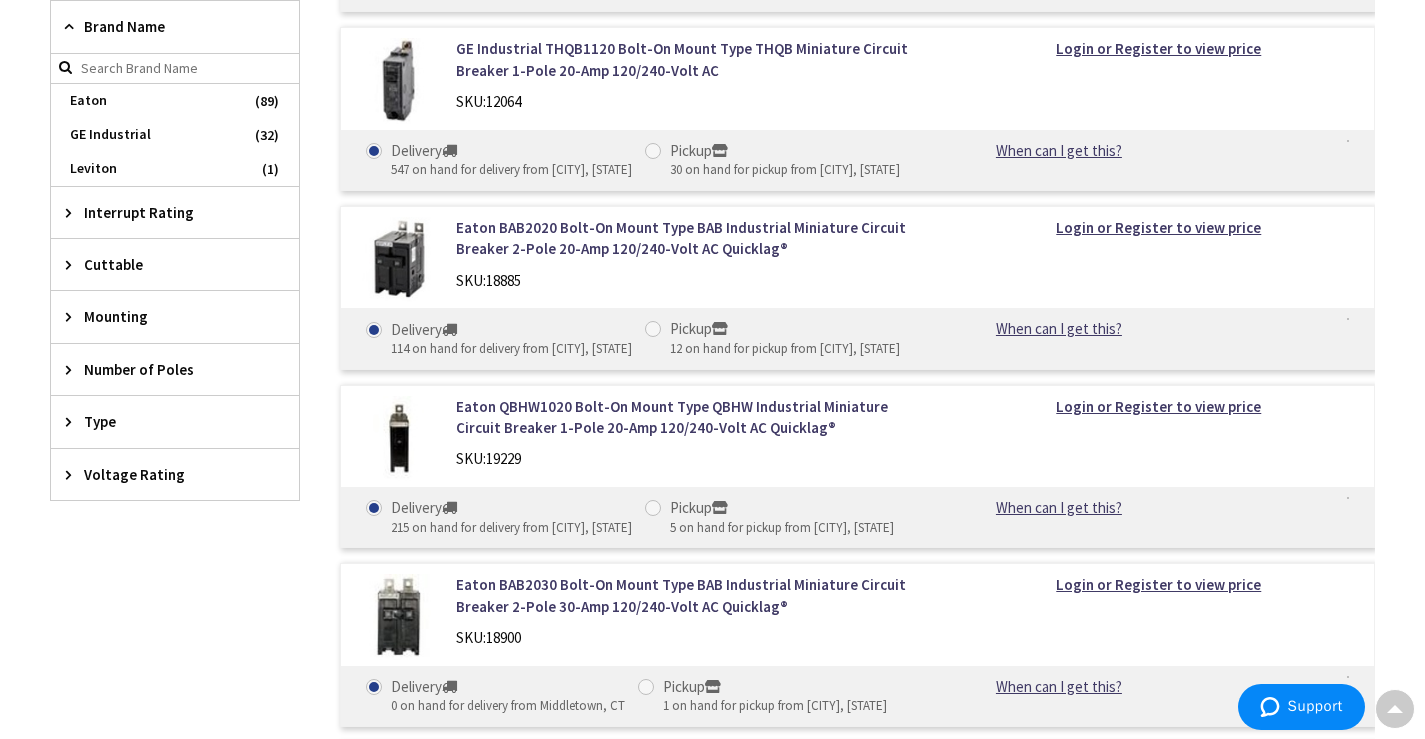 scroll, scrollTop: 200, scrollLeft: 0, axis: vertical 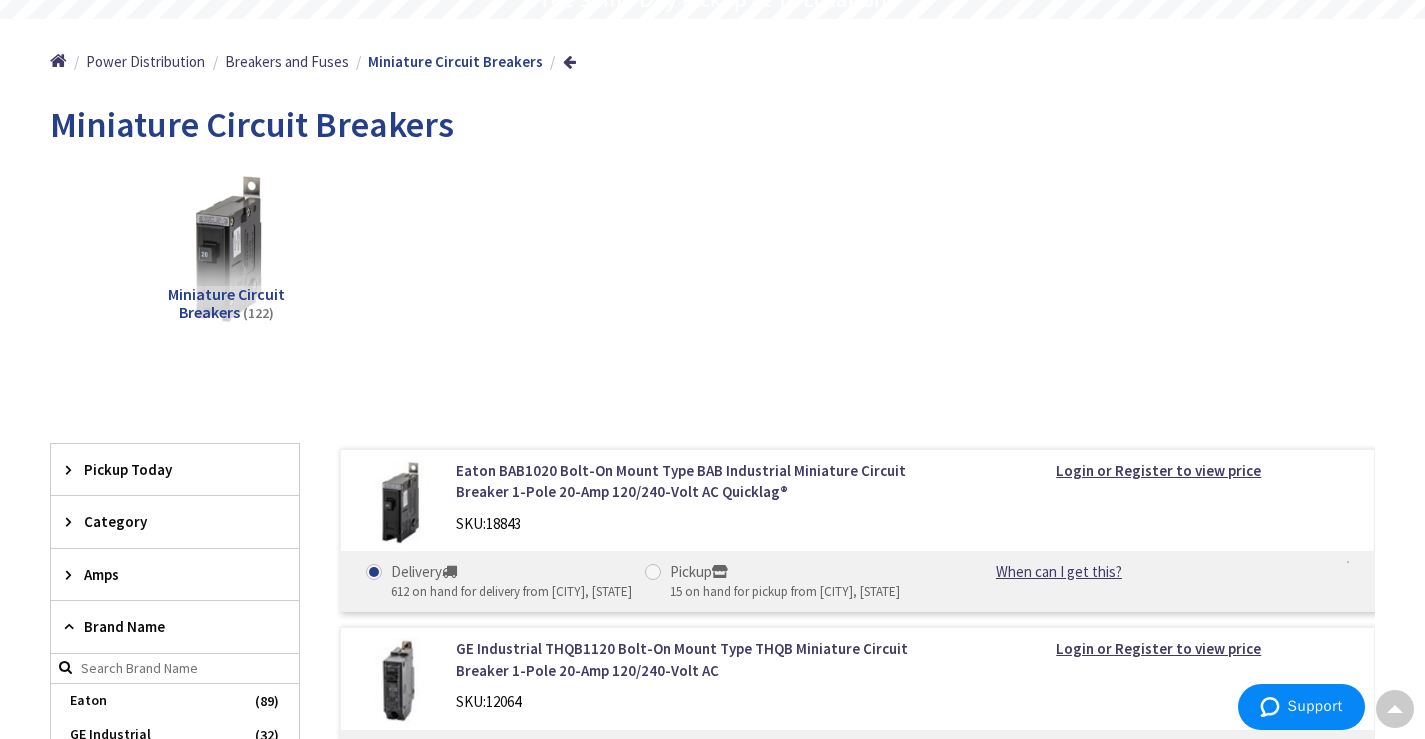 click on "Amps" at bounding box center (165, 574) 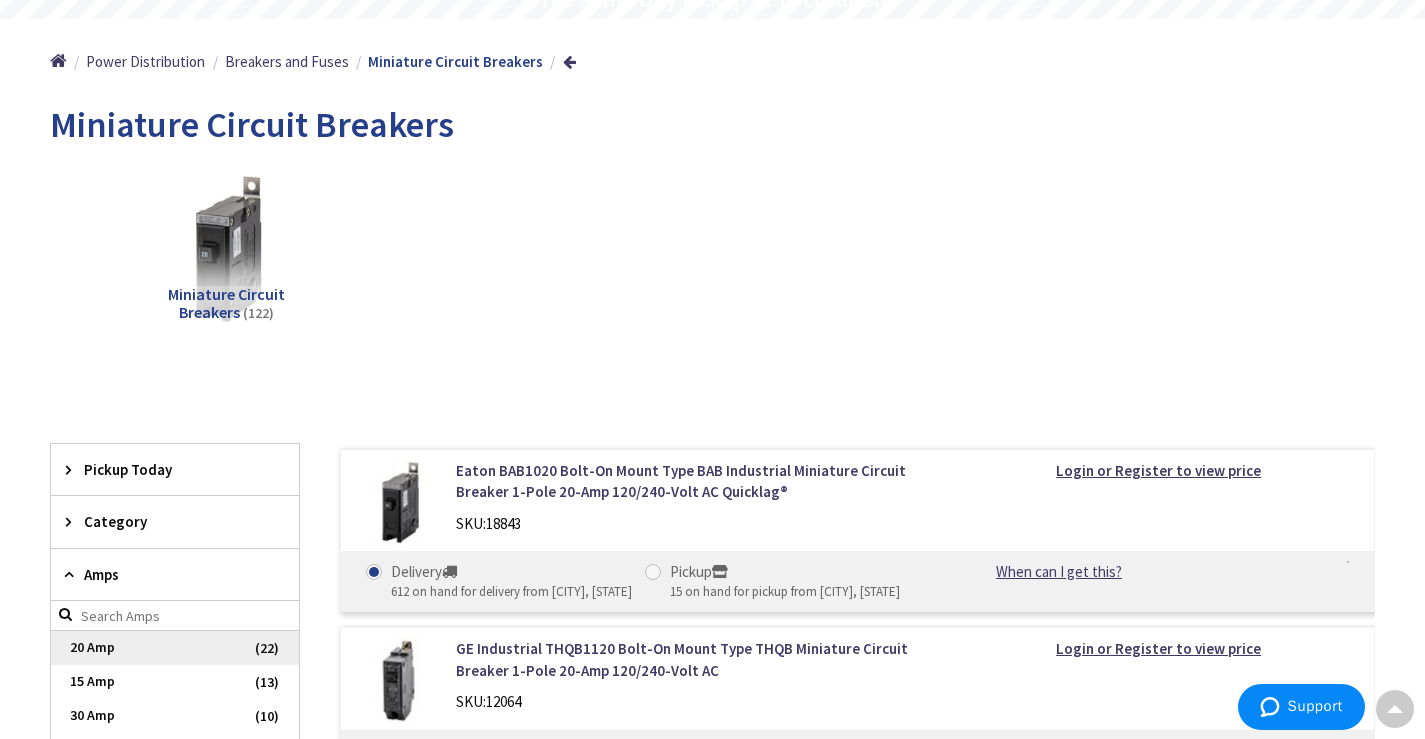 click on "20 Amp" at bounding box center [175, 648] 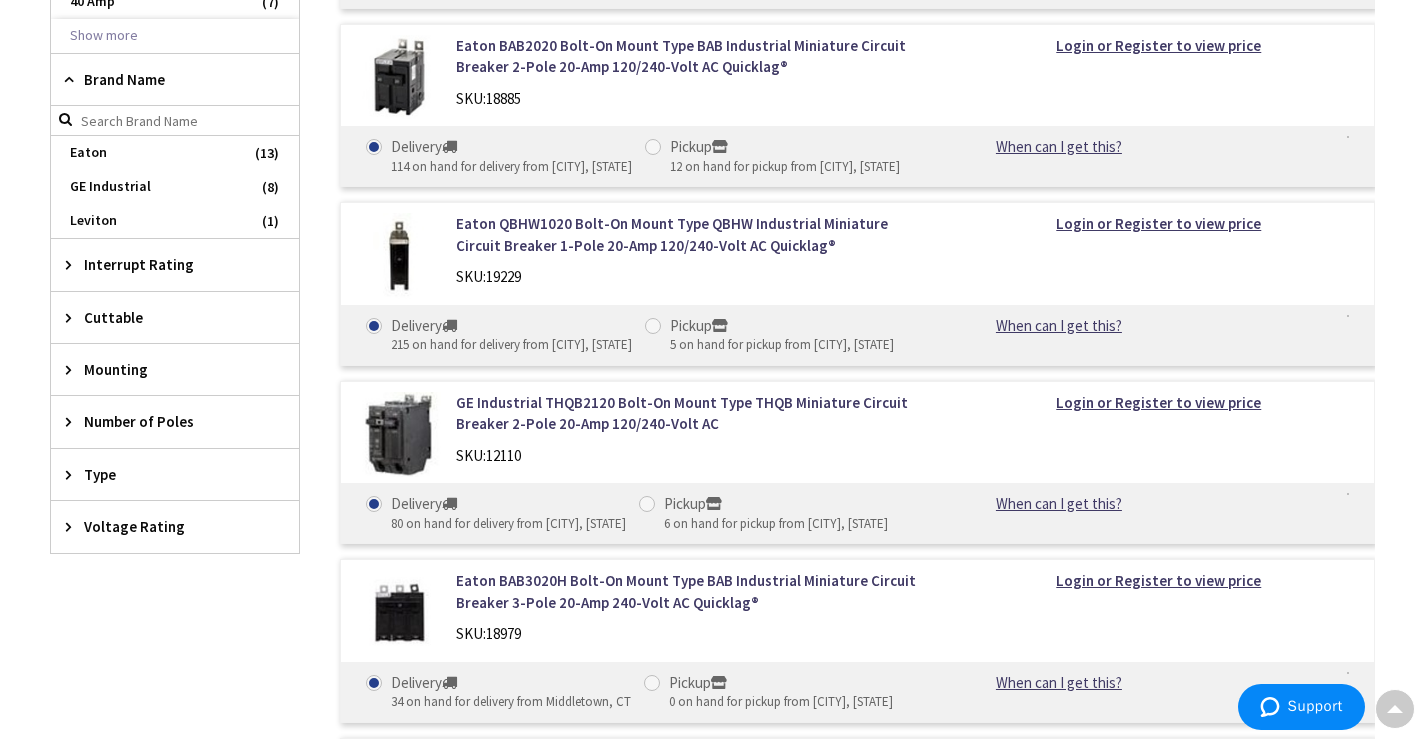scroll, scrollTop: 900, scrollLeft: 0, axis: vertical 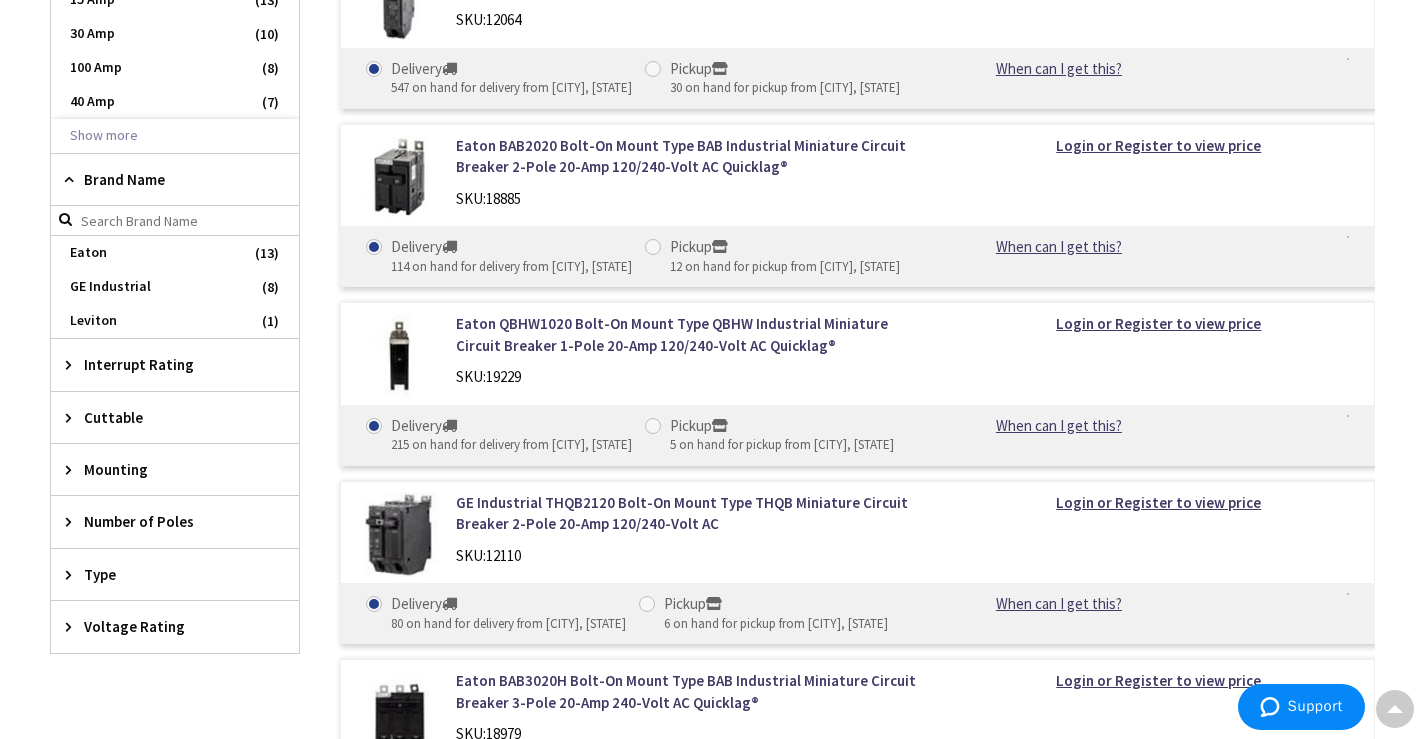 click on "Type" at bounding box center (175, 574) 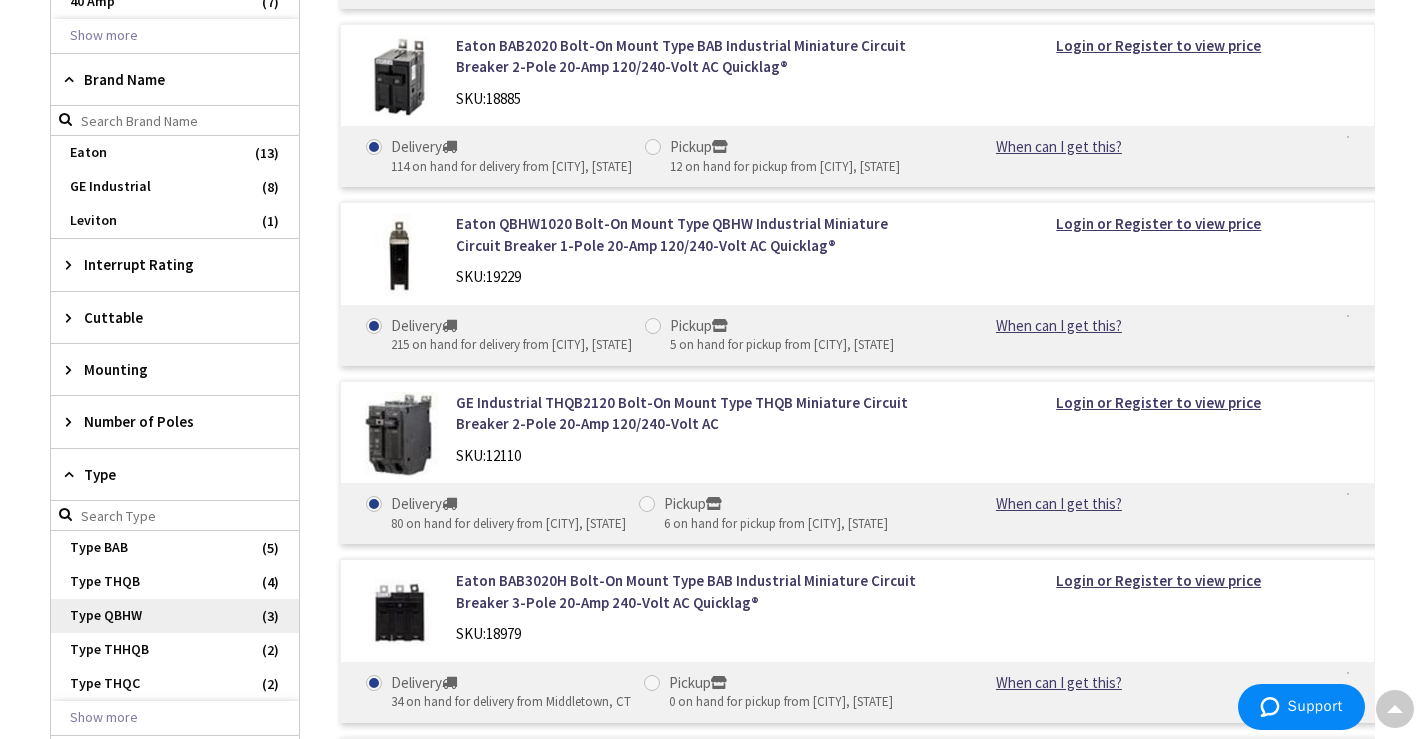 scroll, scrollTop: 1100, scrollLeft: 0, axis: vertical 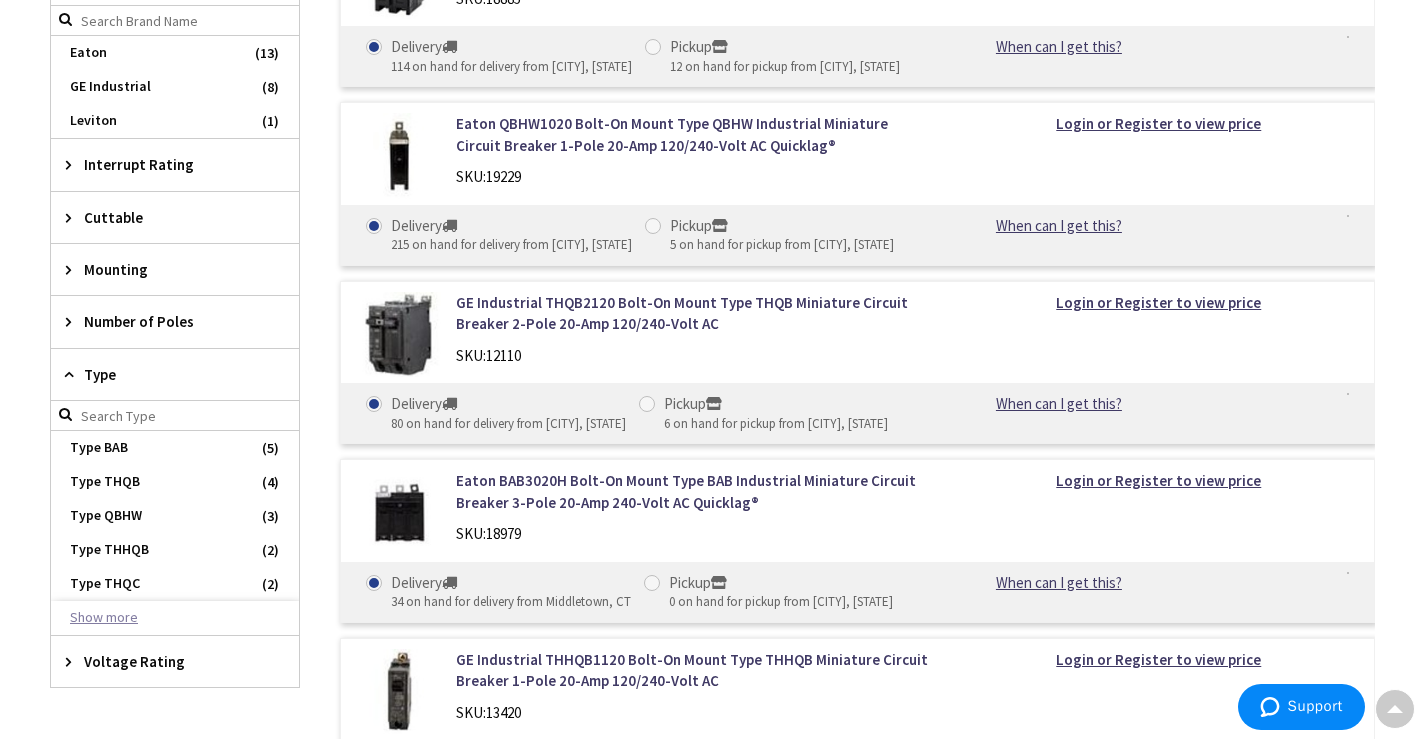 click on "Show more" at bounding box center (175, 618) 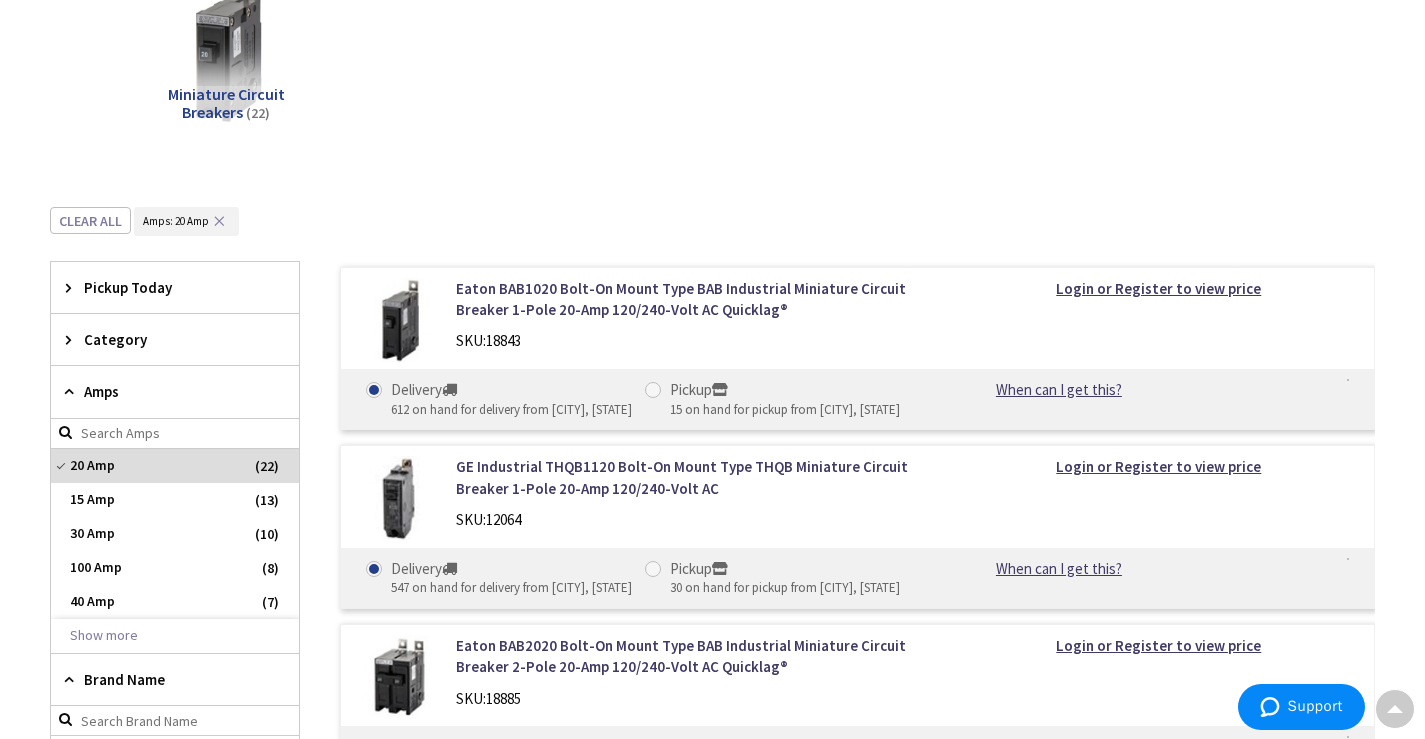 scroll, scrollTop: 0, scrollLeft: 0, axis: both 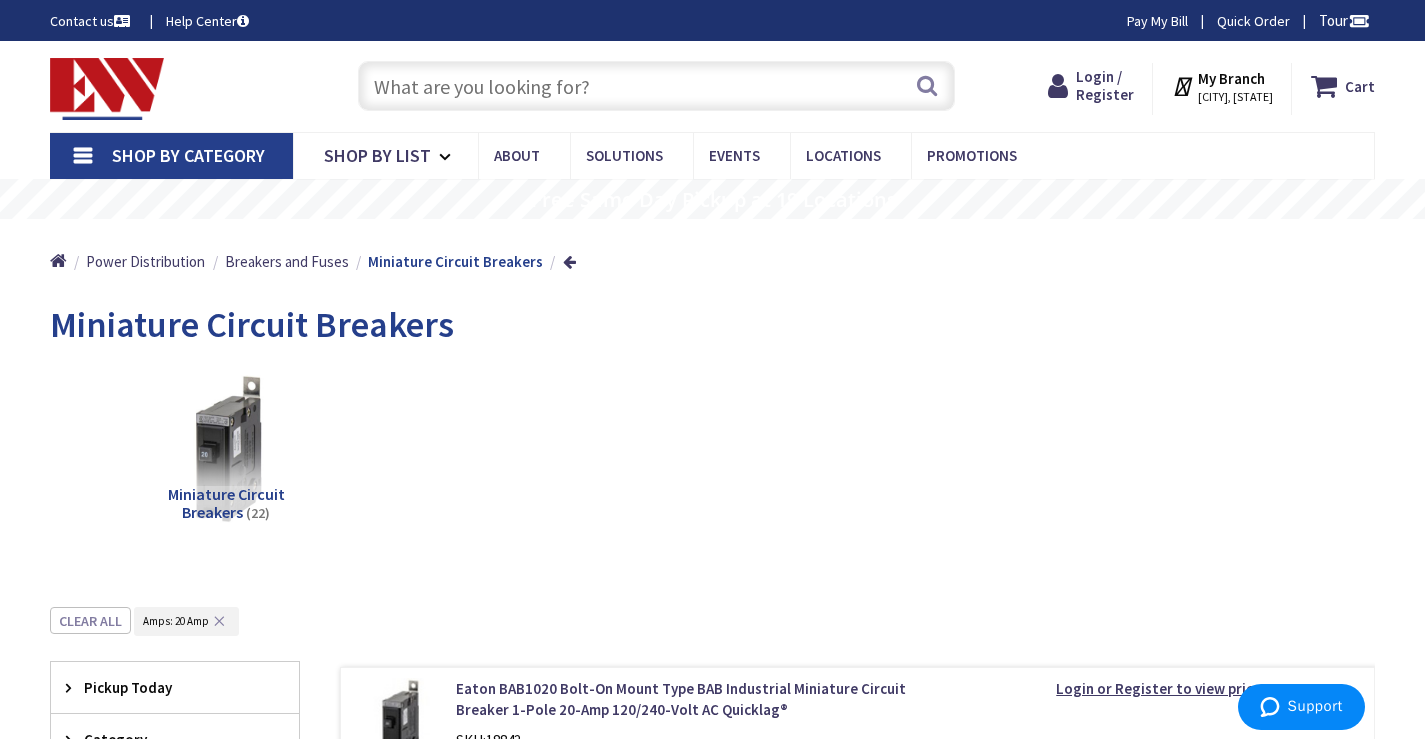 click at bounding box center (656, 86) 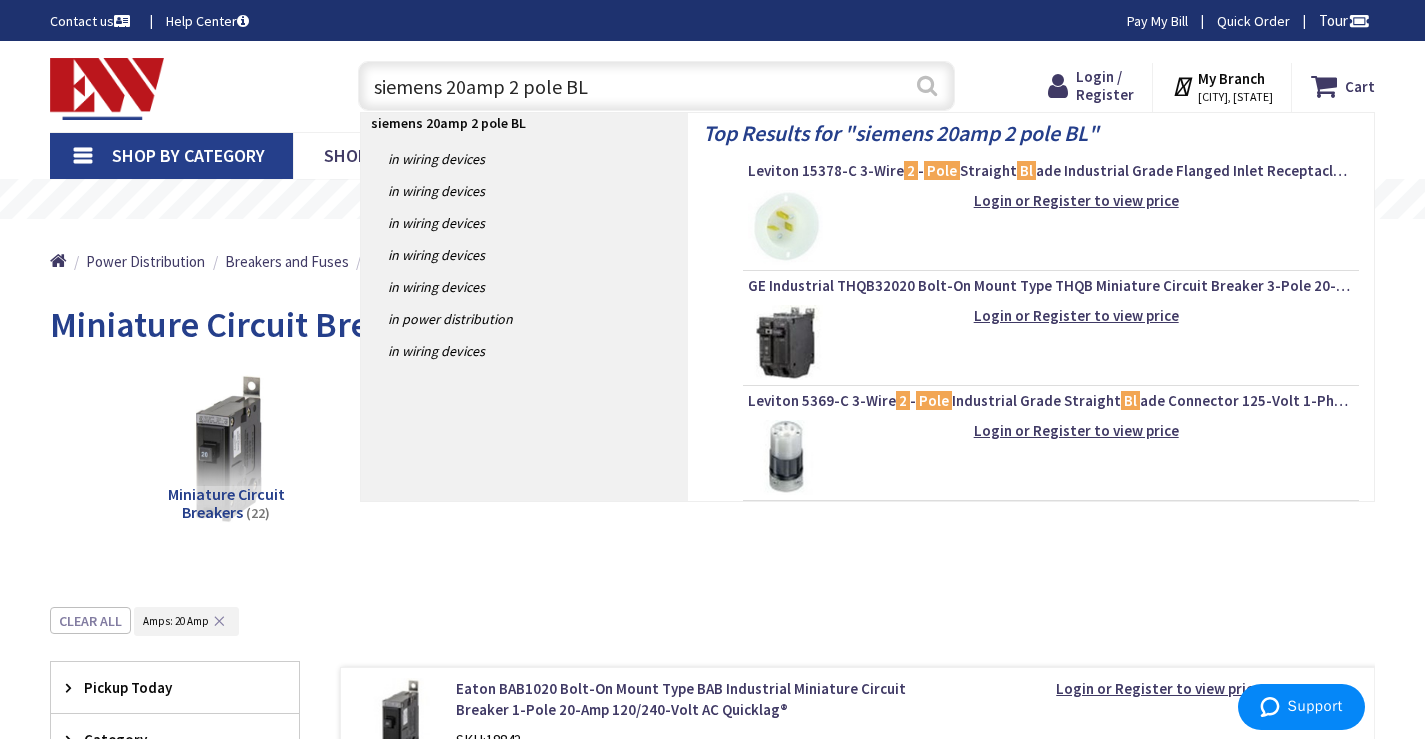 type on "siemens 20amp 2 pole BL" 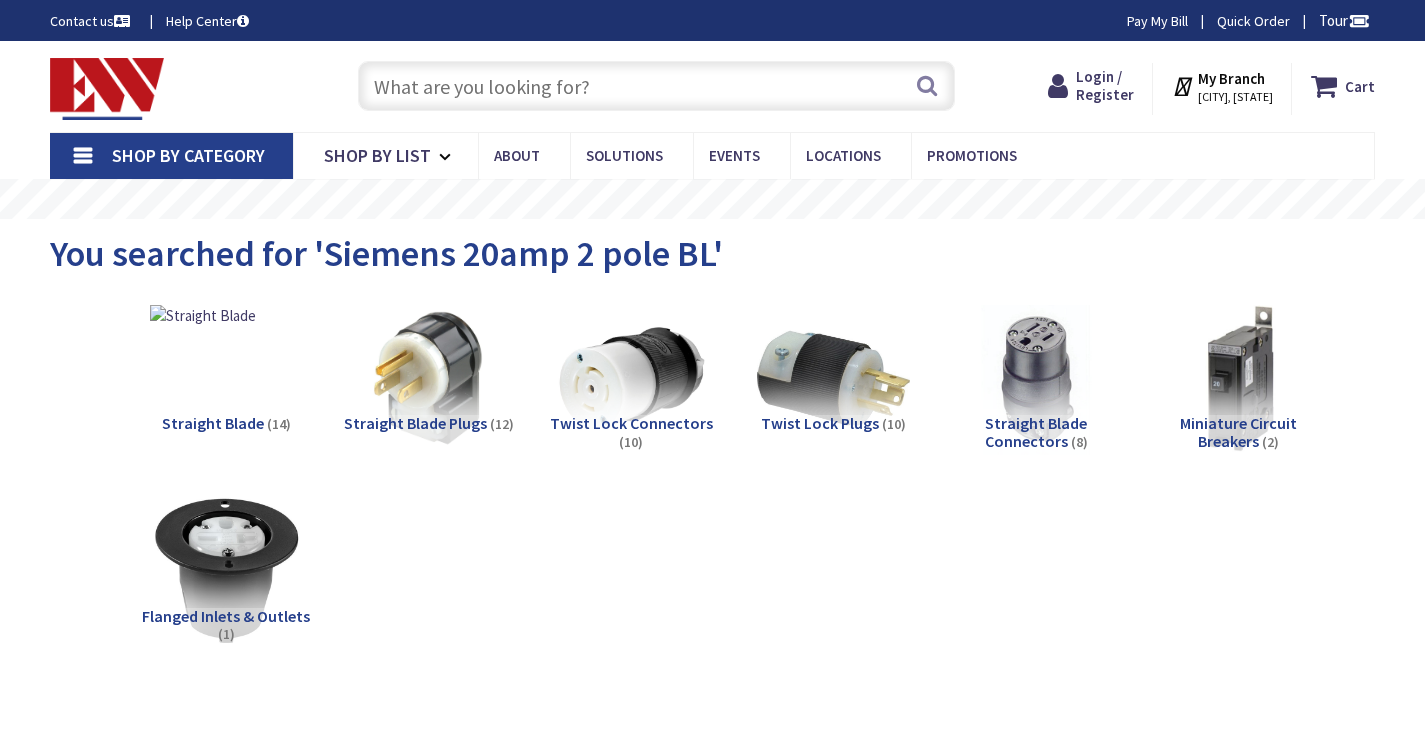 scroll, scrollTop: 0, scrollLeft: 0, axis: both 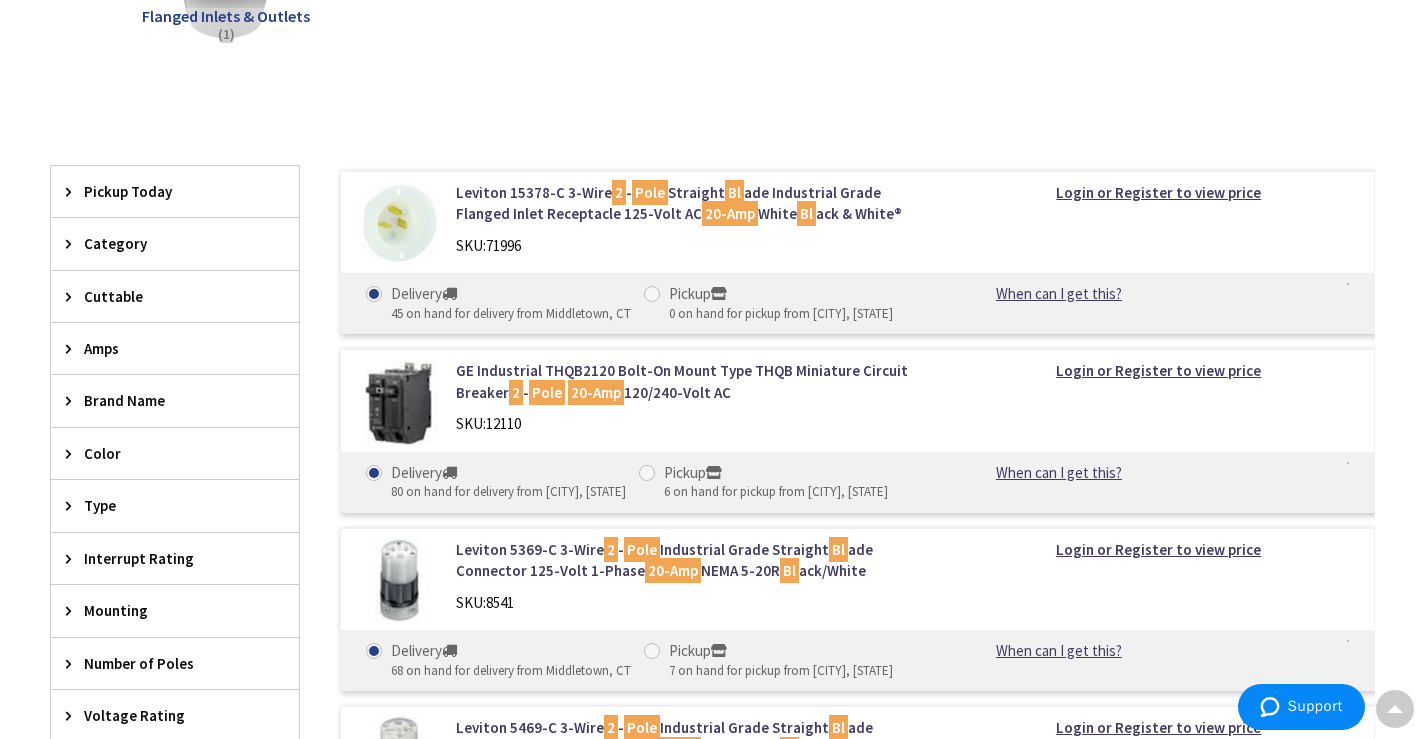 click at bounding box center [398, 402] 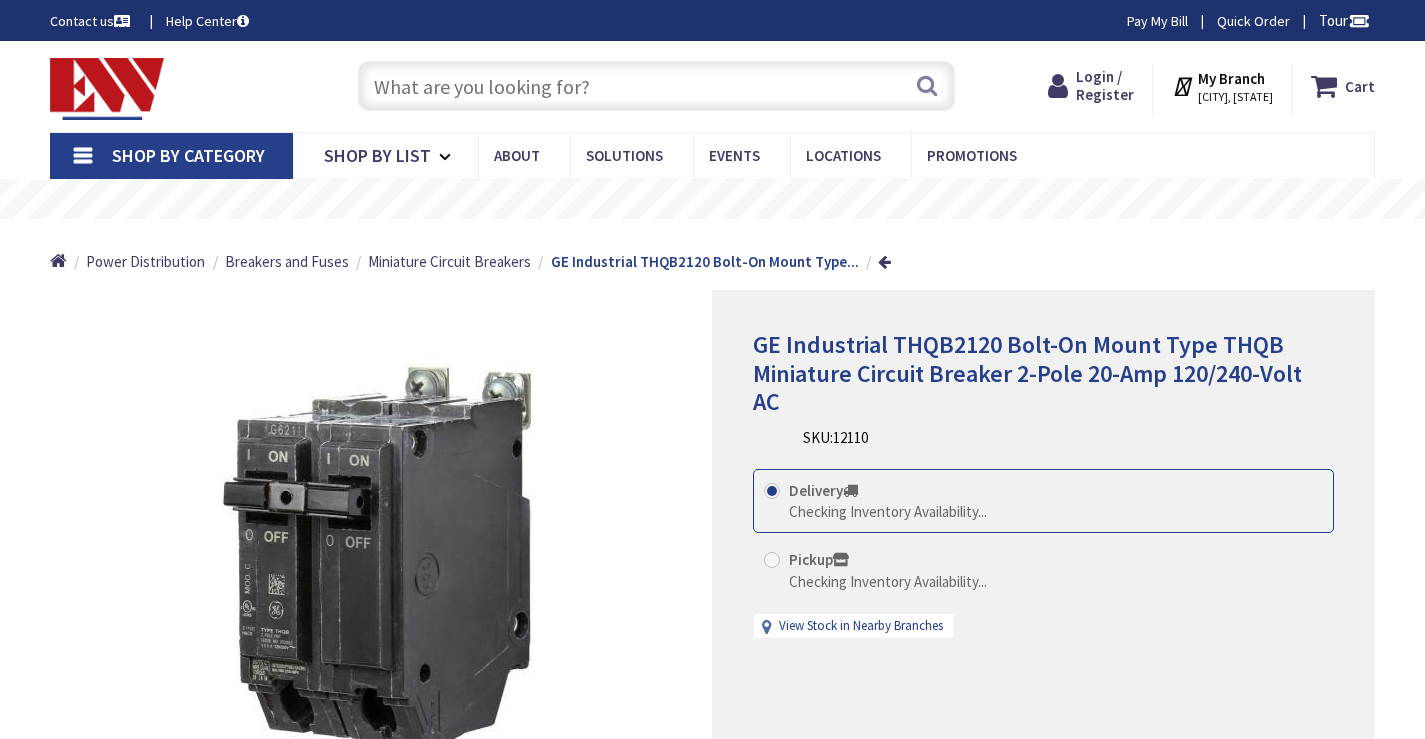 scroll, scrollTop: 0, scrollLeft: 0, axis: both 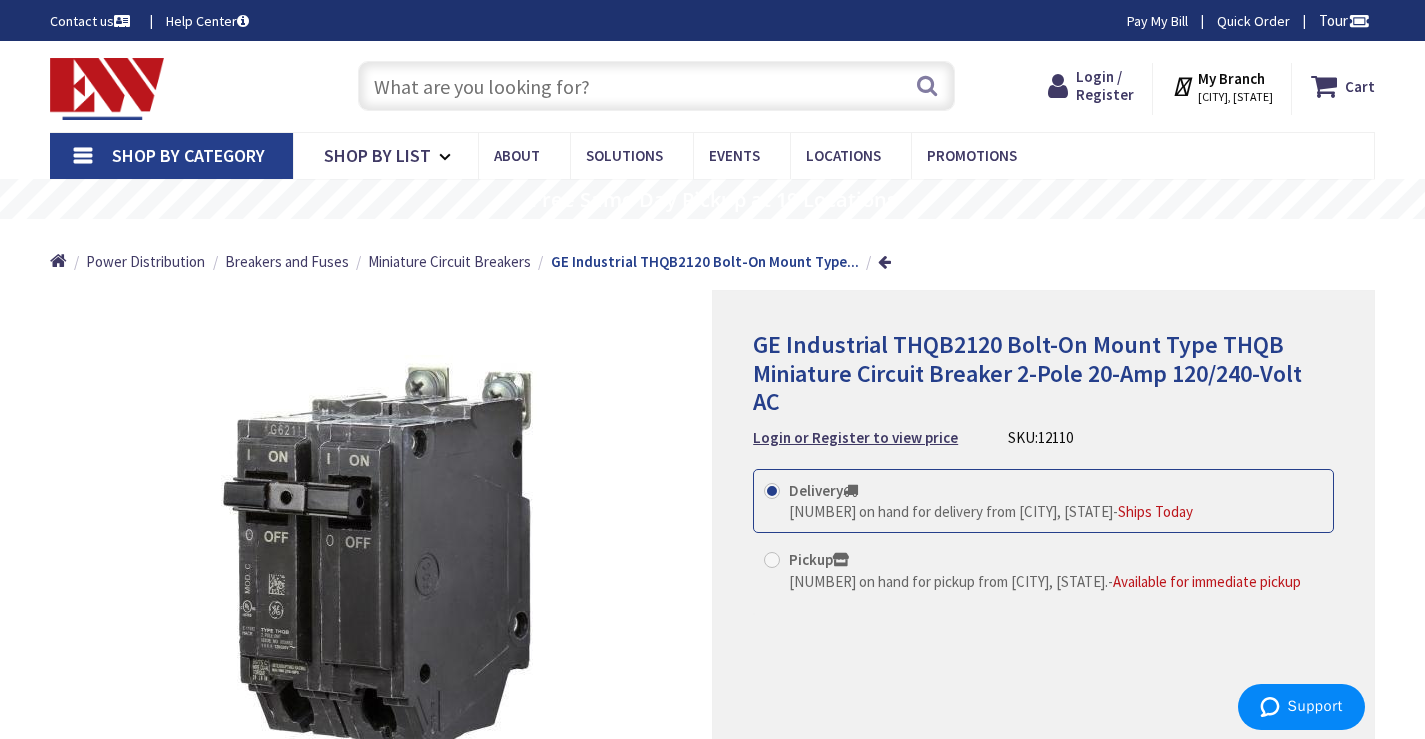 click at bounding box center [656, 86] 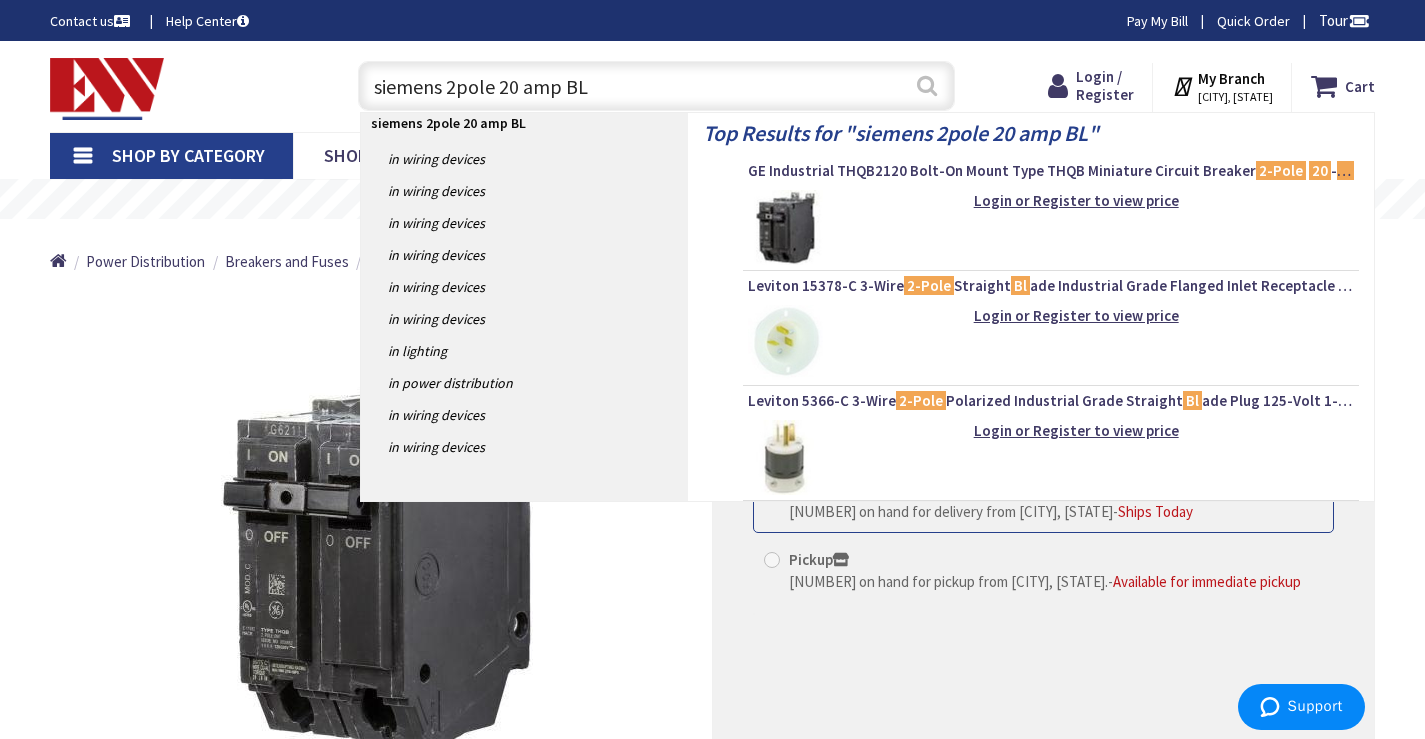 type on "siemens 2pole 20 amp BL" 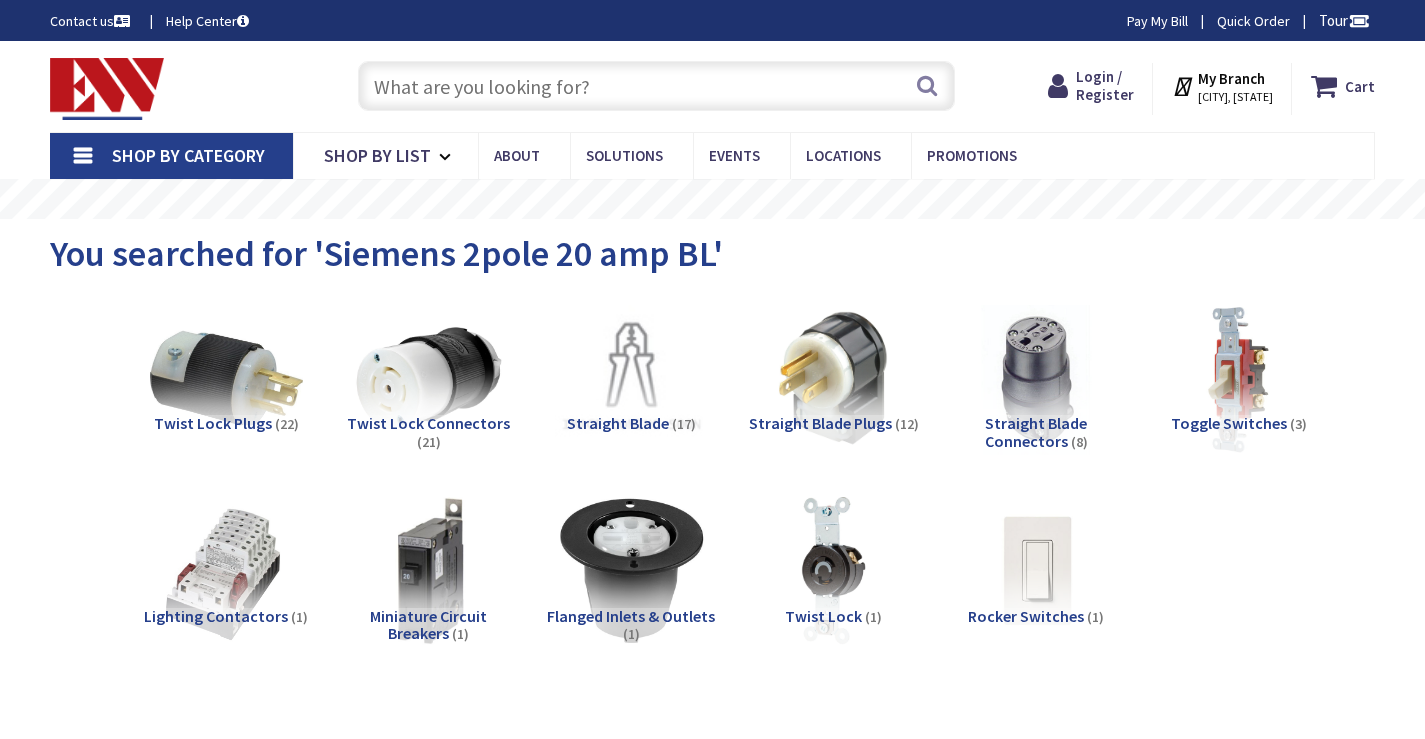 scroll, scrollTop: 0, scrollLeft: 0, axis: both 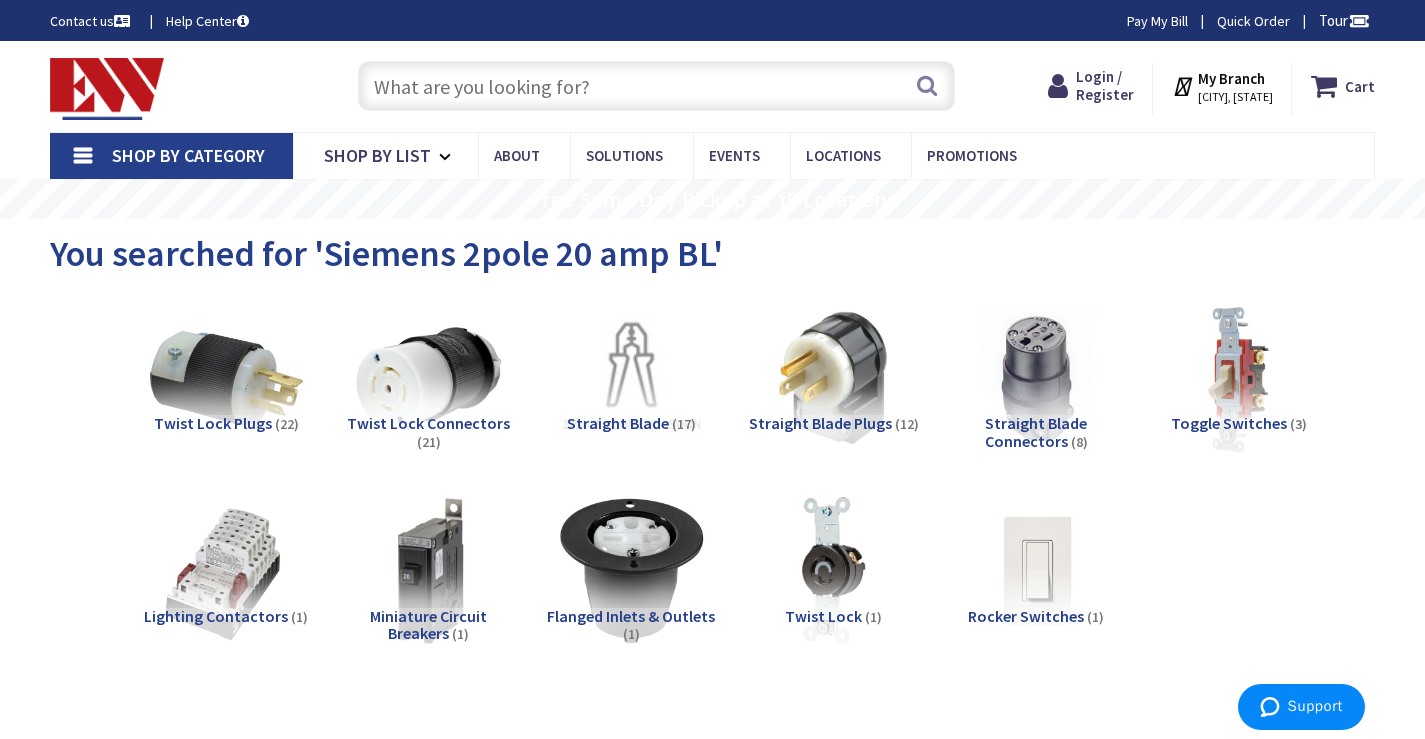 click at bounding box center [656, 86] 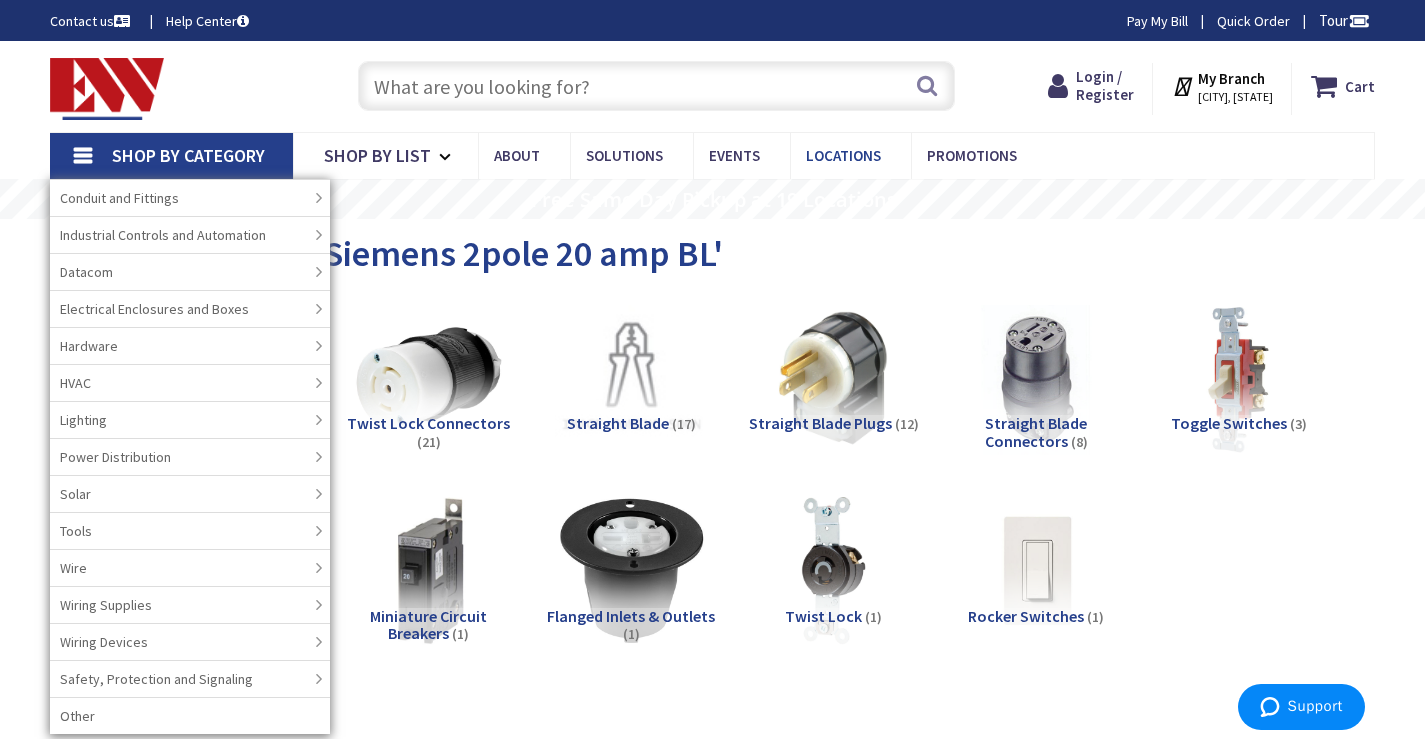 click on "Locations" at bounding box center [843, 155] 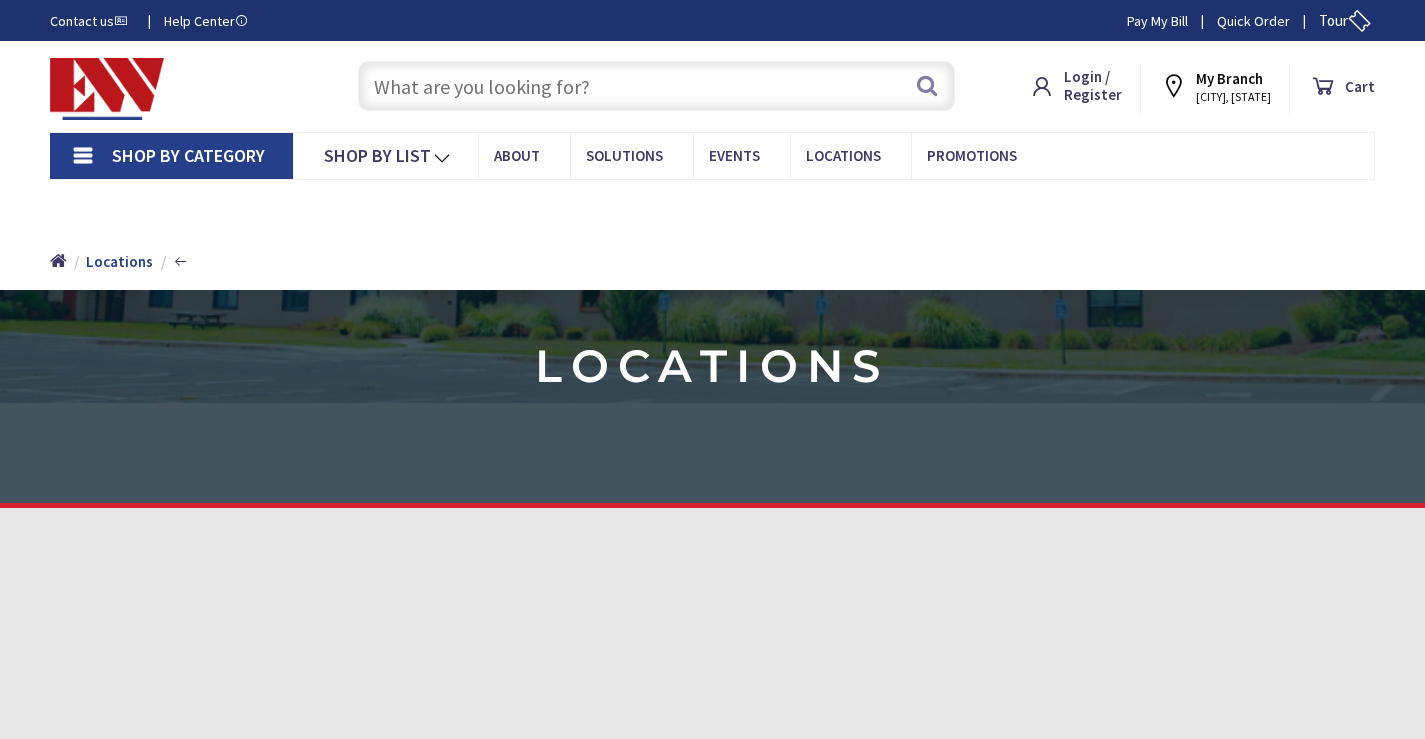 scroll, scrollTop: 0, scrollLeft: 0, axis: both 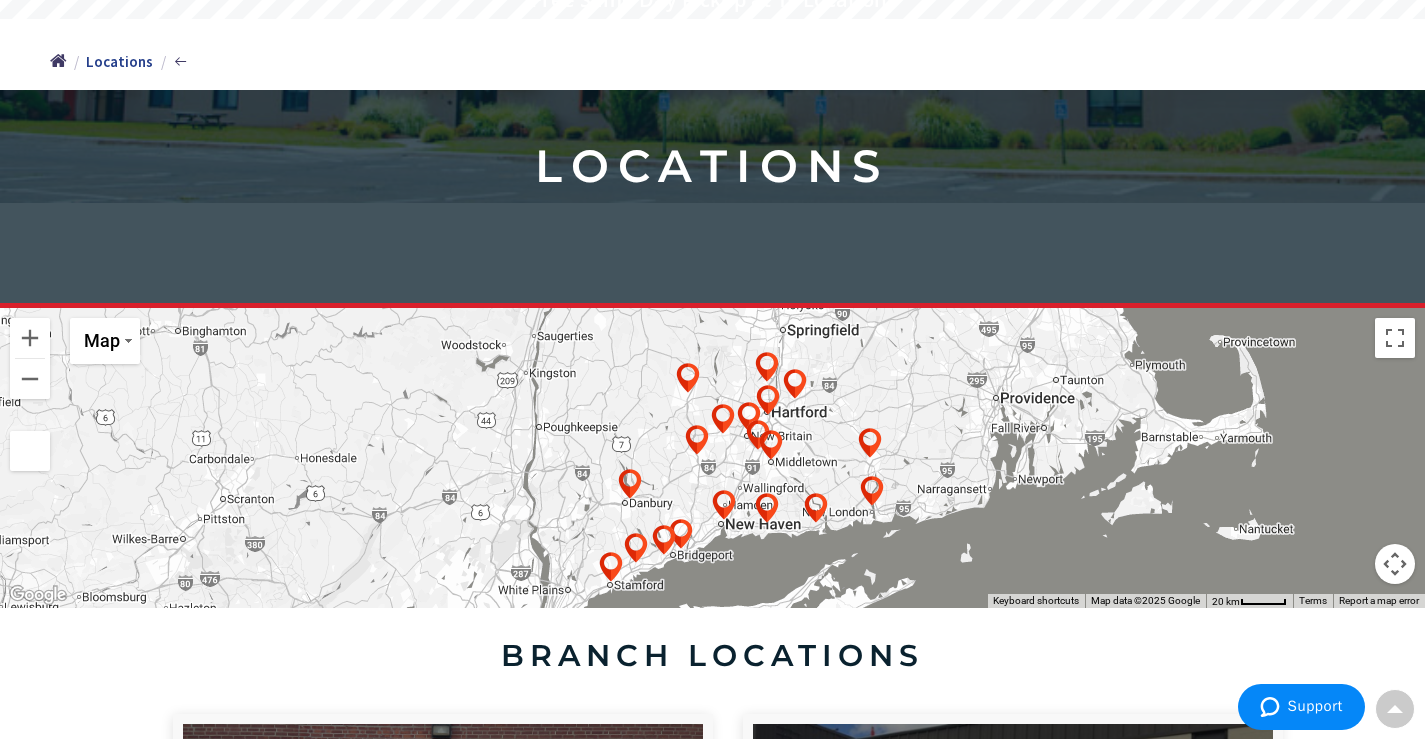 click at bounding box center (758, 435) 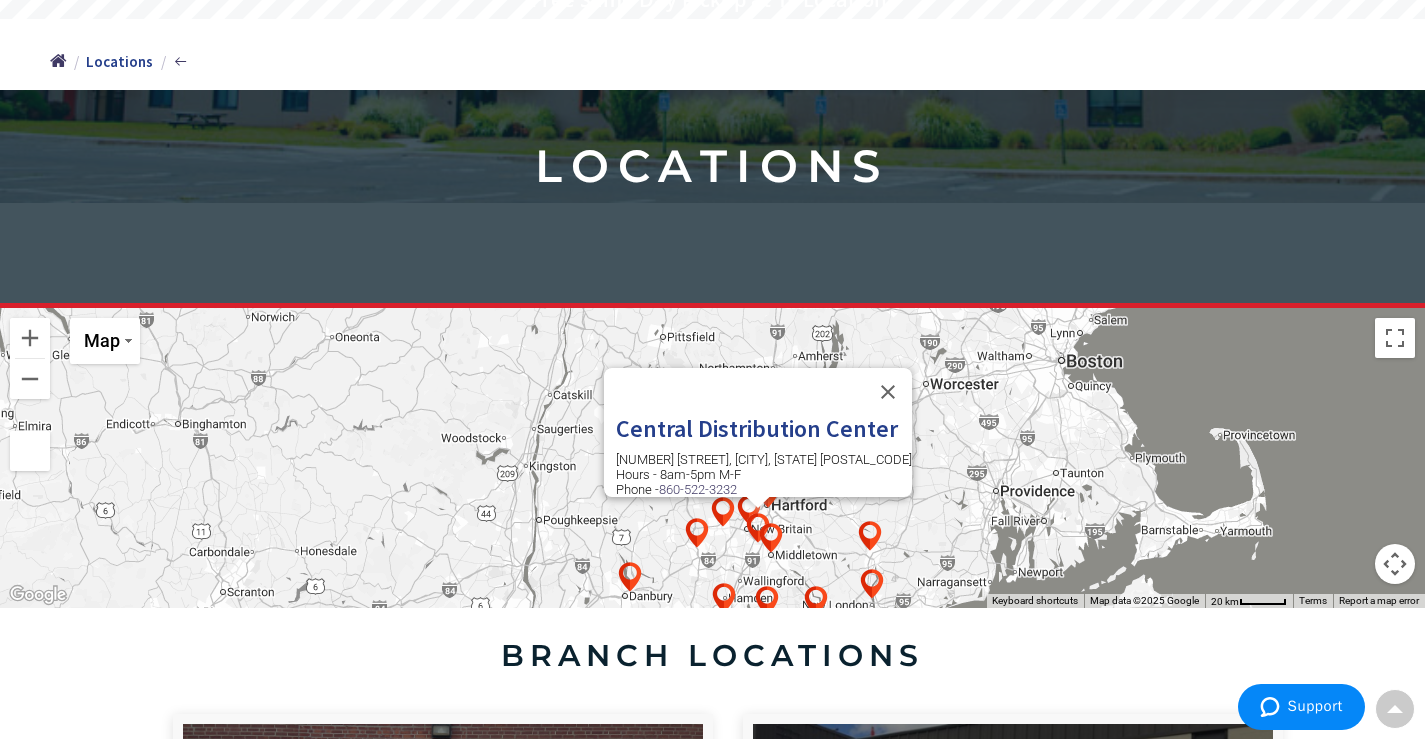 click at bounding box center (771, 538) 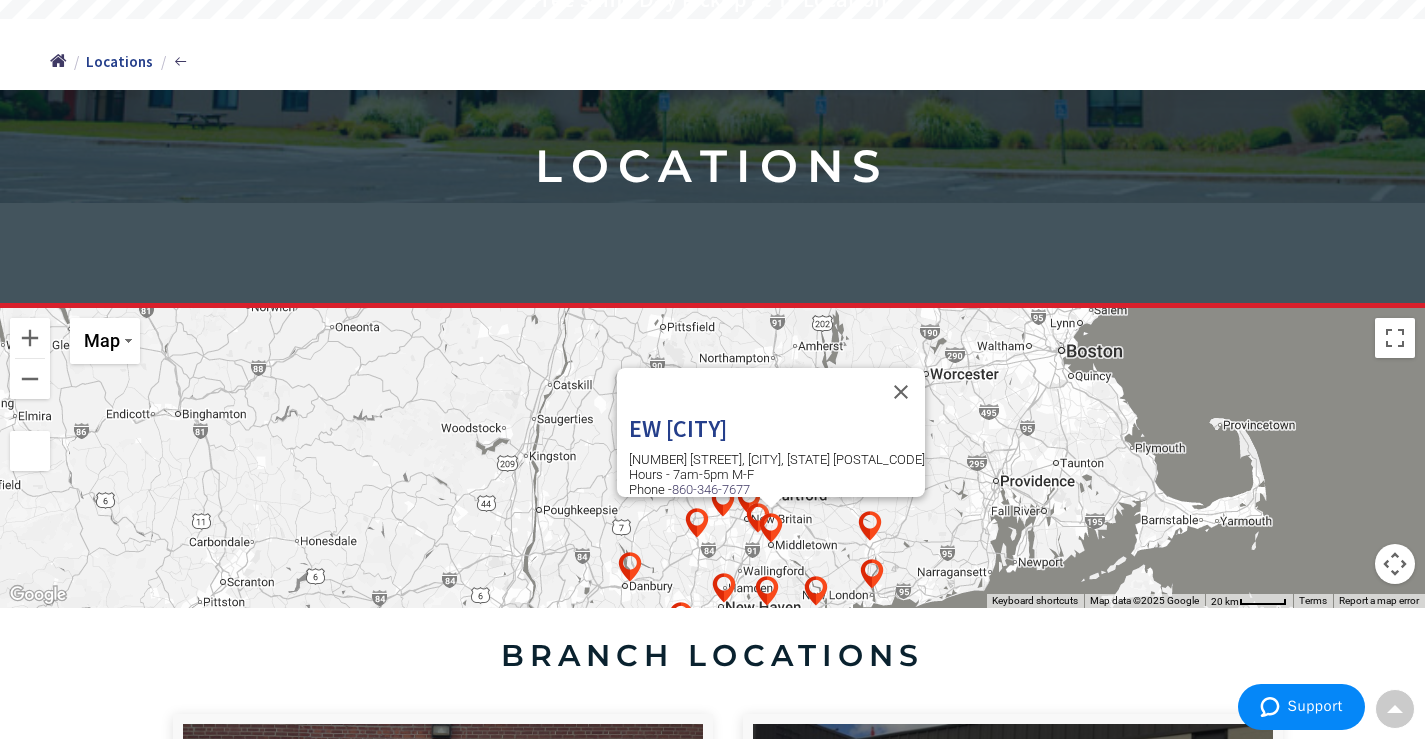 click at bounding box center [723, 502] 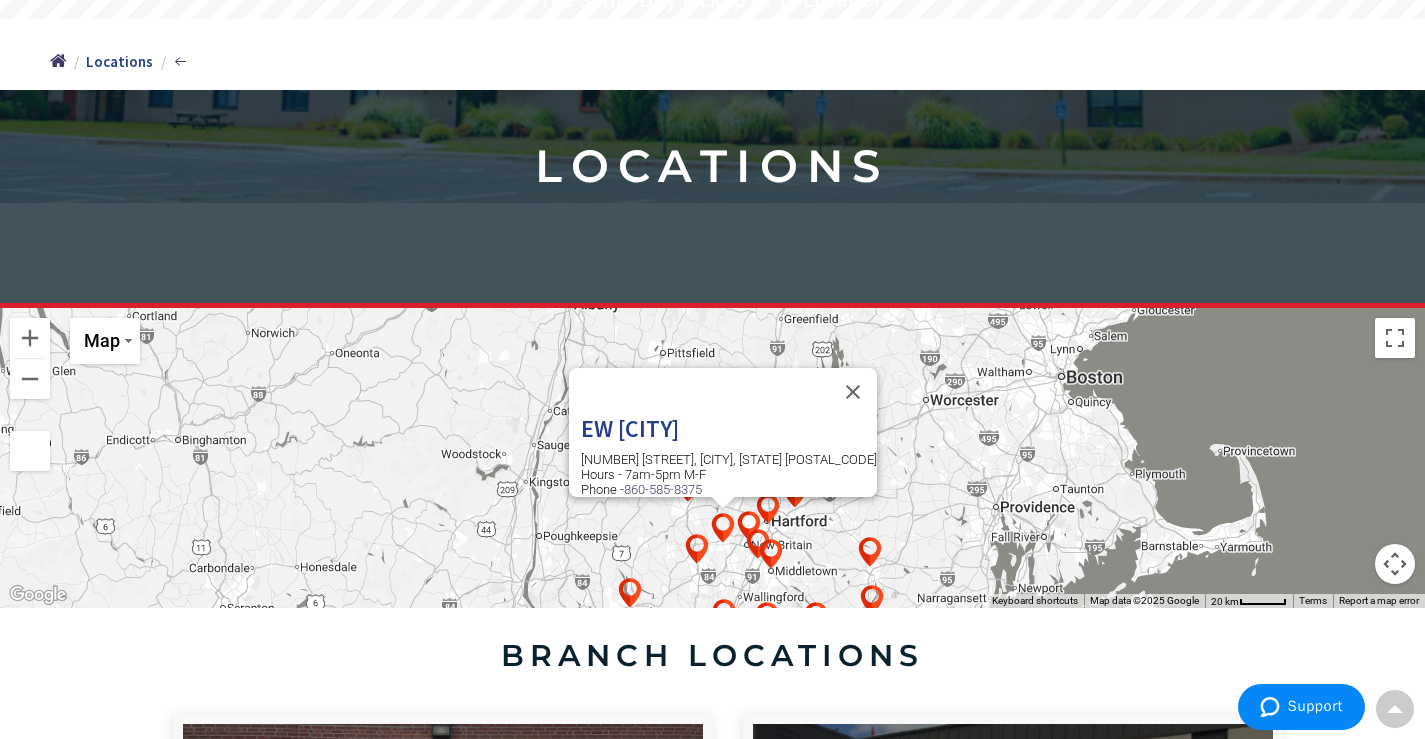 click on "[NUMBER] [STREET], [CITY], [STATE] [POSTAL_CODE]
Hours - 7am-5pm M-F
Phone -  [PHONE]" at bounding box center (729, 474) 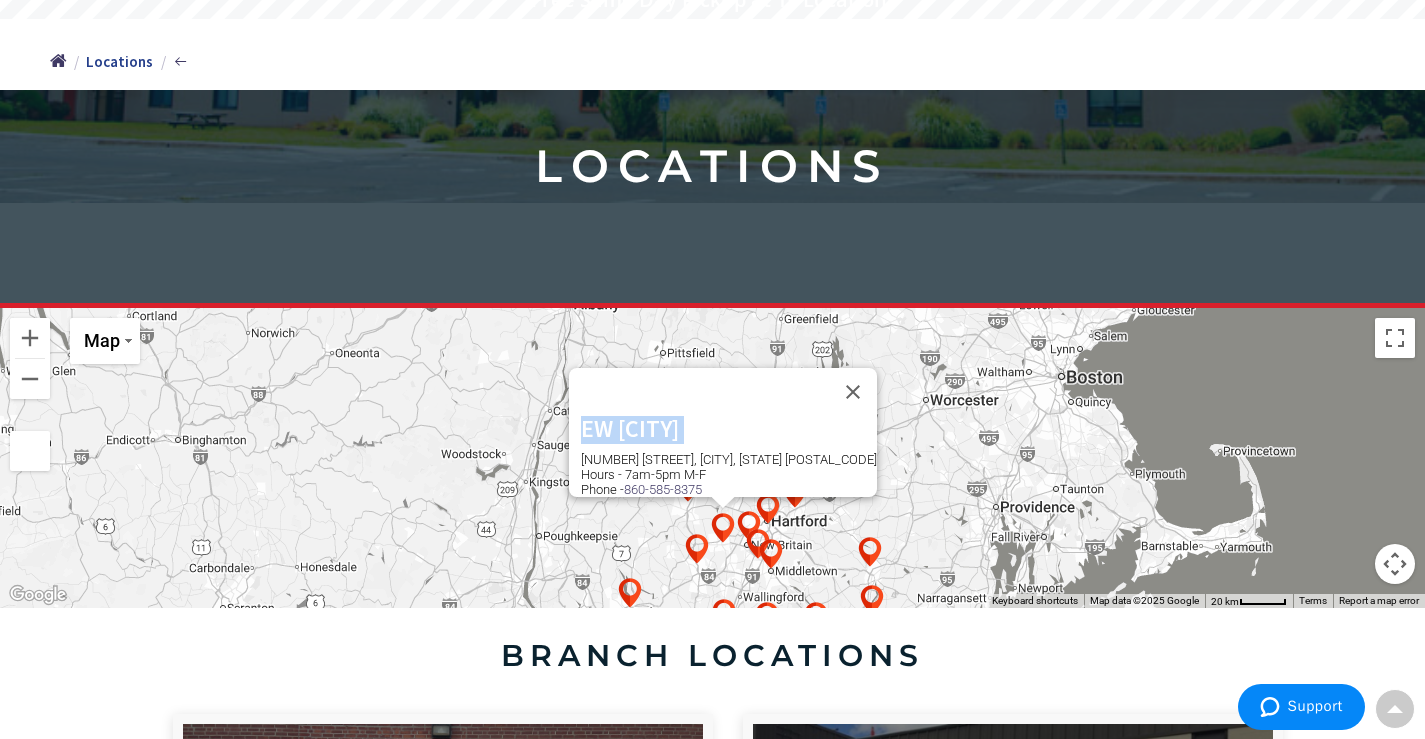 click on "EW [CITY]" at bounding box center (729, 429) 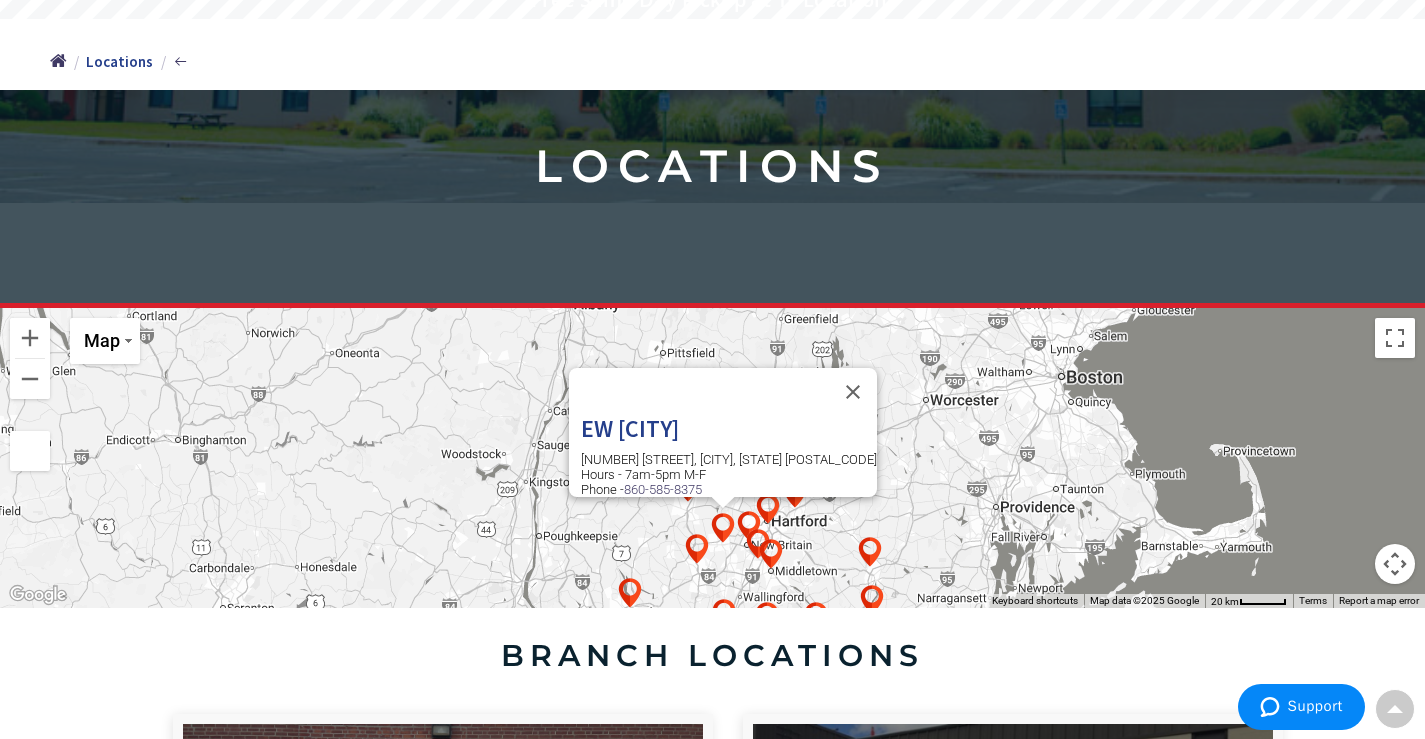 click on "[NUMBER] [STREET], [CITY], [STATE] [POSTAL_CODE]
Hours - 7am-5pm M-F
Phone -  [PHONE]" at bounding box center (729, 474) 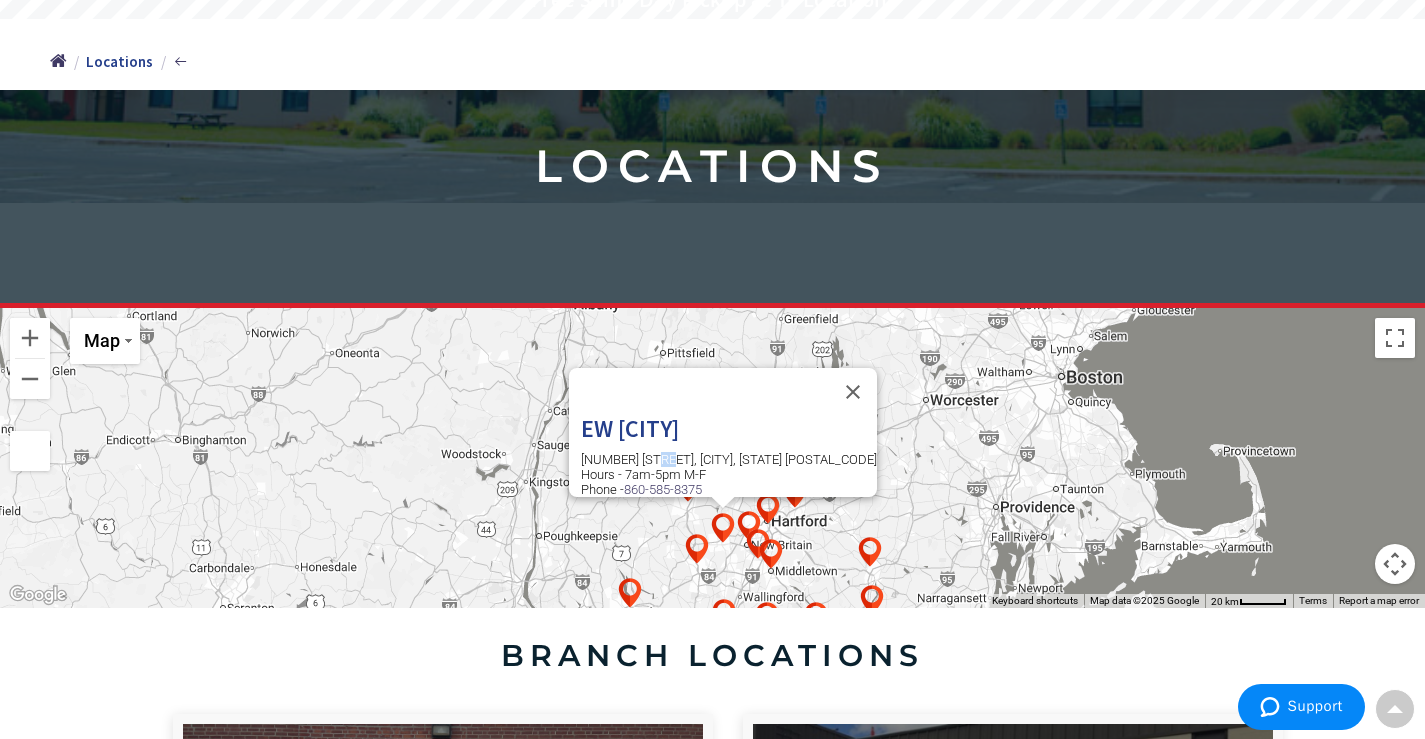 click on "[NUMBER] [STREET], [CITY], [STATE] [POSTAL_CODE]
Hours - 7am-5pm M-F
Phone -  [PHONE]" at bounding box center [729, 474] 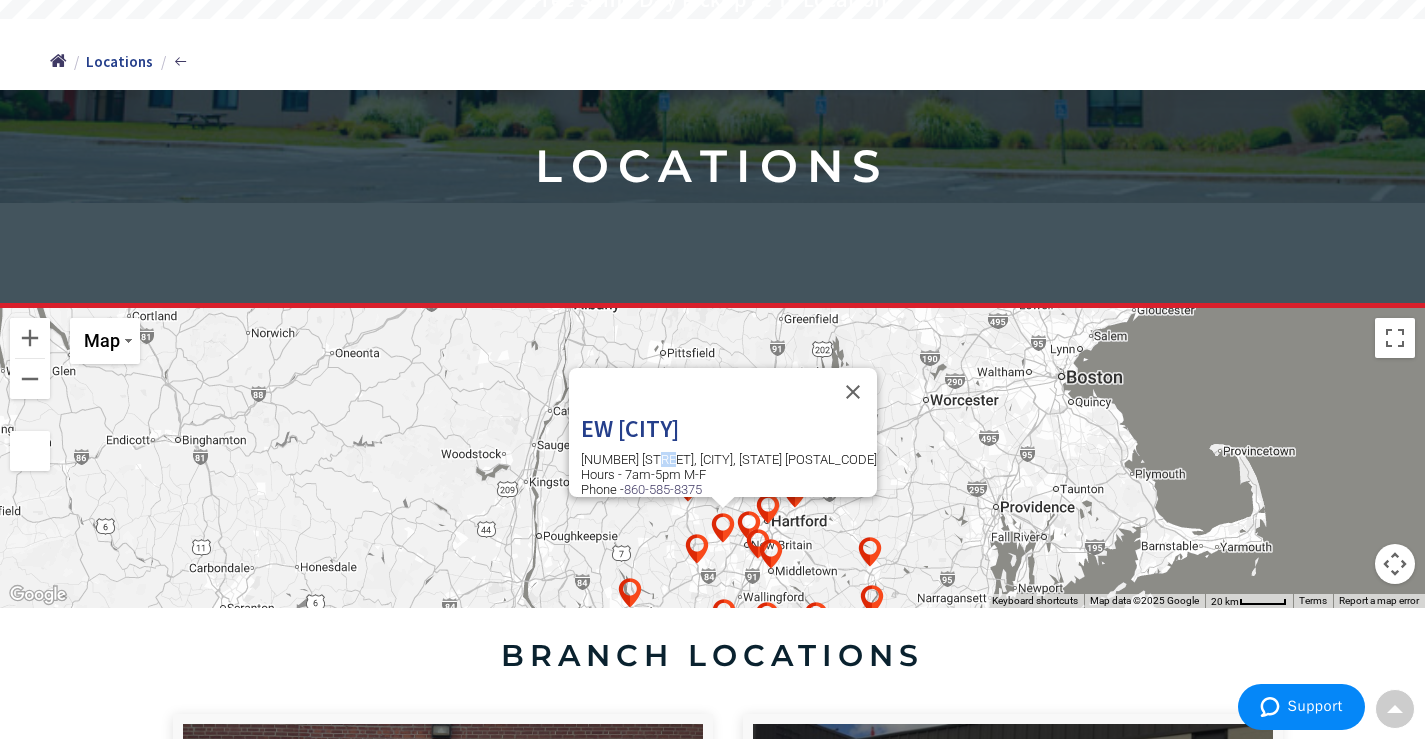 scroll, scrollTop: 0, scrollLeft: 0, axis: both 